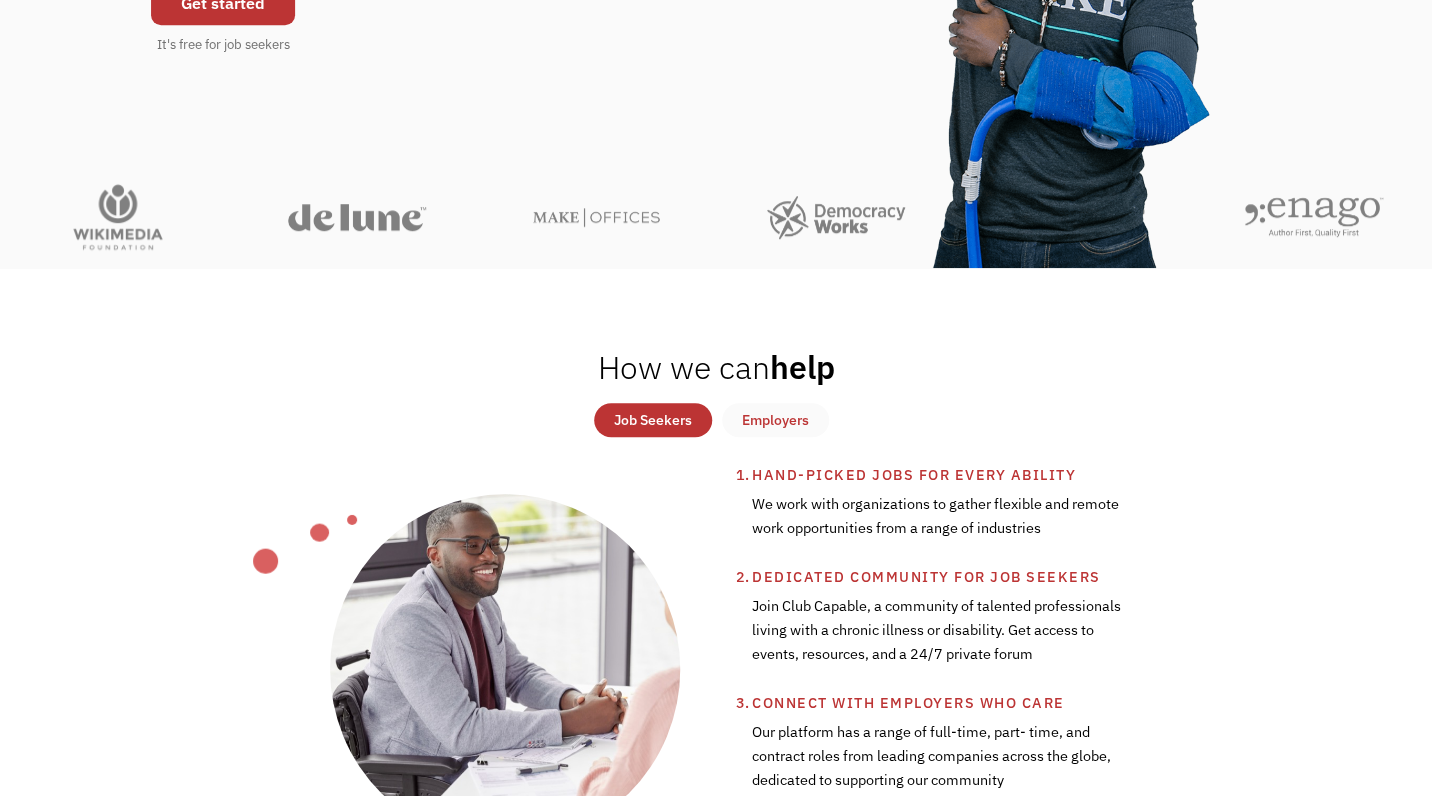 scroll, scrollTop: 0, scrollLeft: 0, axis: both 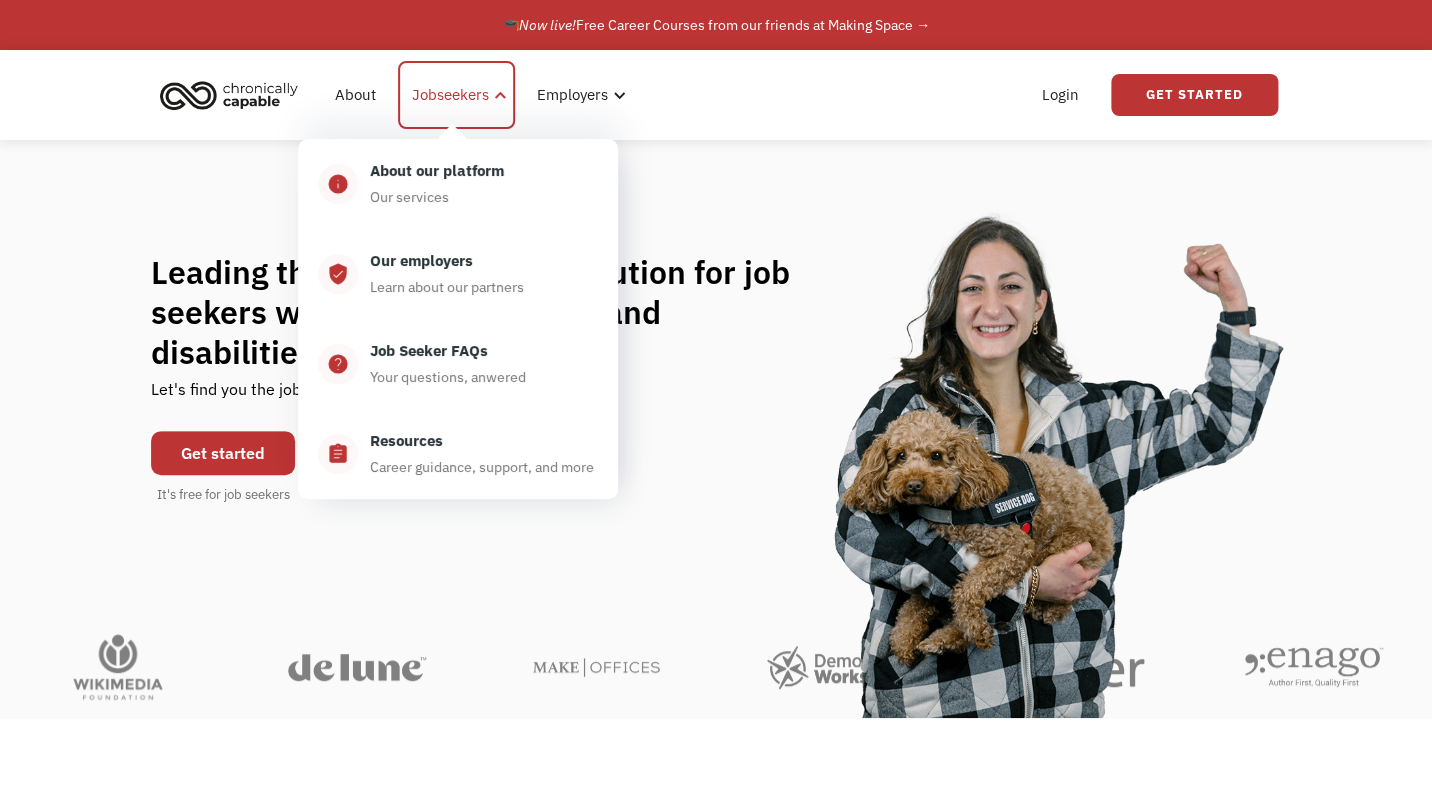 click on "Jobseekers" at bounding box center (450, 95) 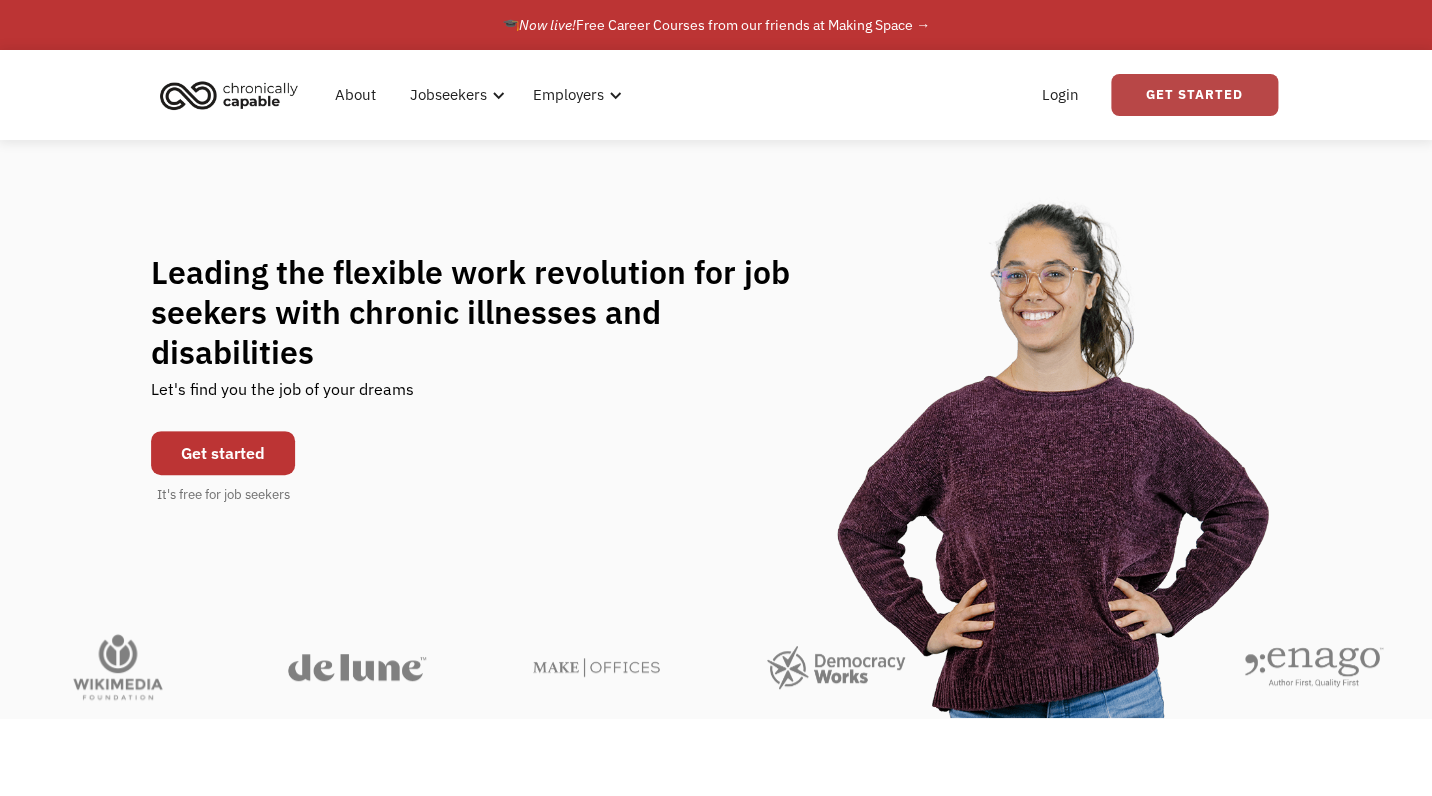 click on "Get Started" at bounding box center [1194, 95] 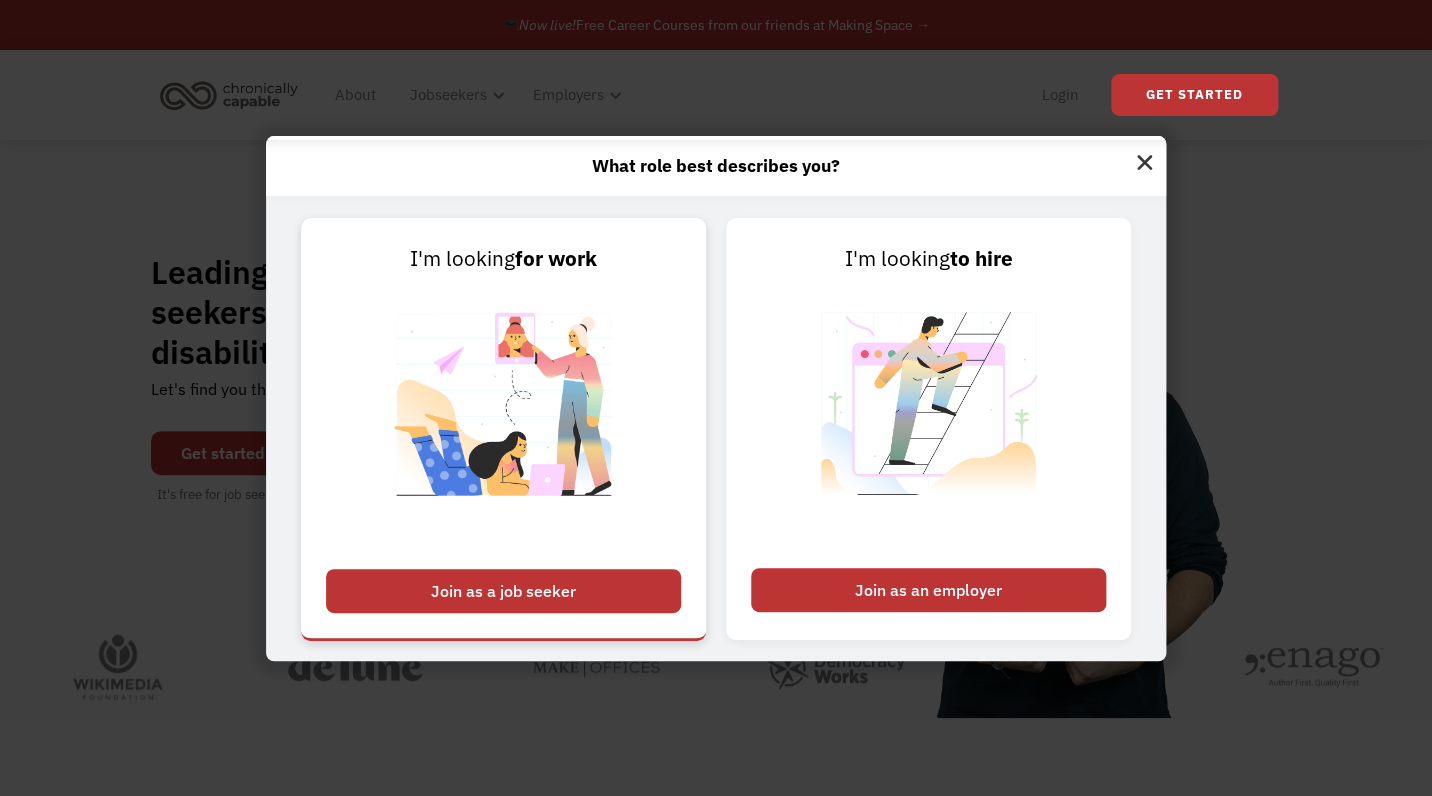 scroll, scrollTop: 2, scrollLeft: 0, axis: vertical 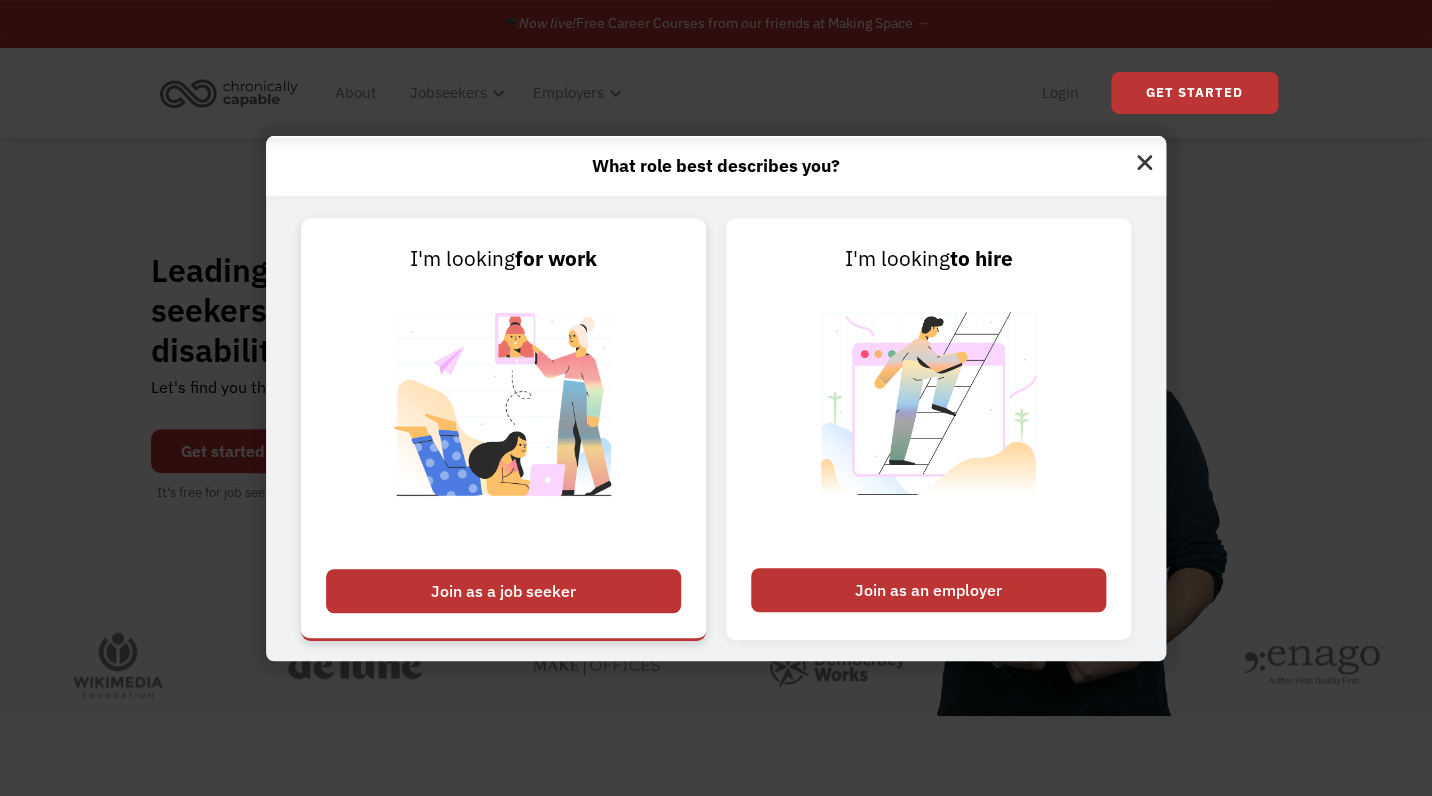 click on "Join as a job seeker" at bounding box center [503, 591] 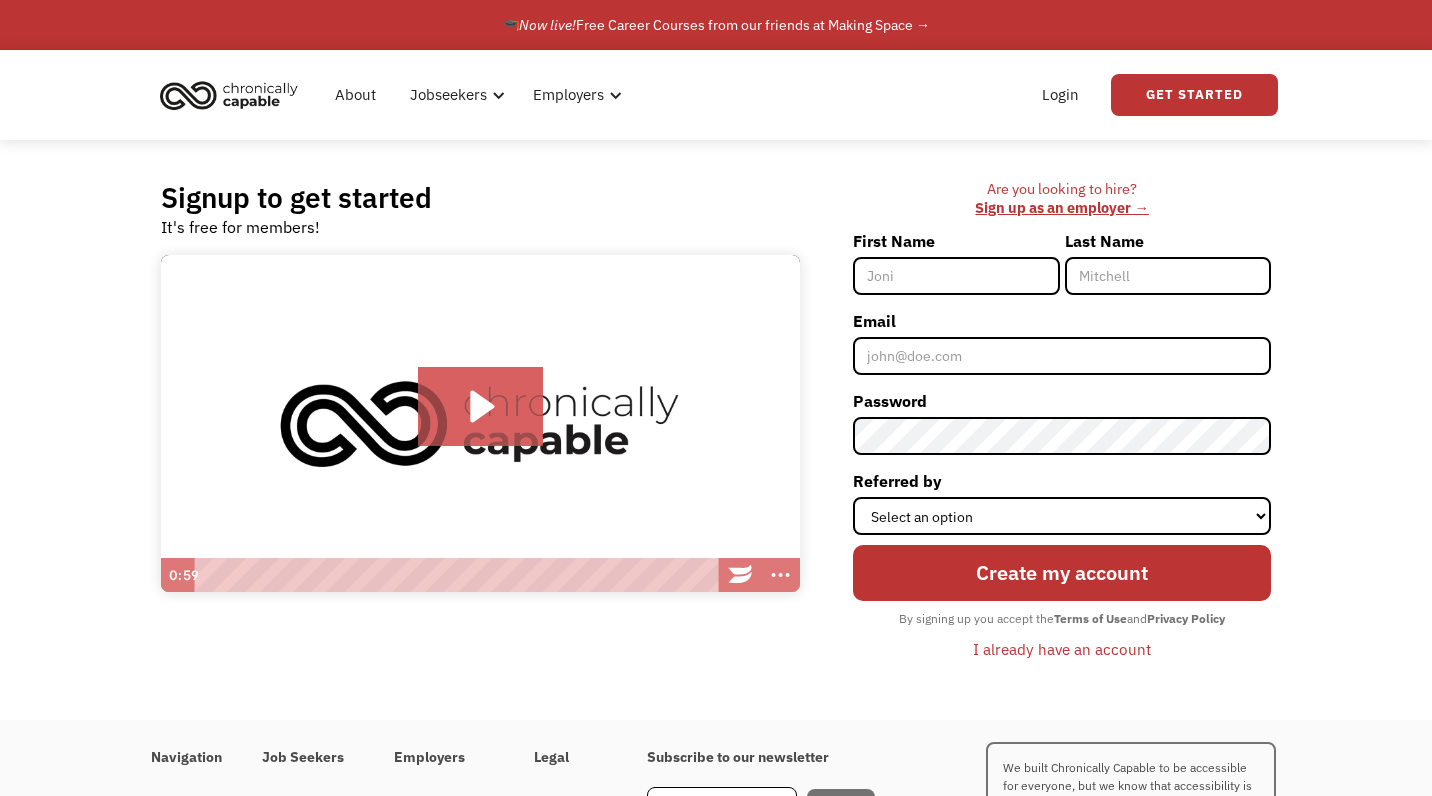 scroll, scrollTop: 0, scrollLeft: 0, axis: both 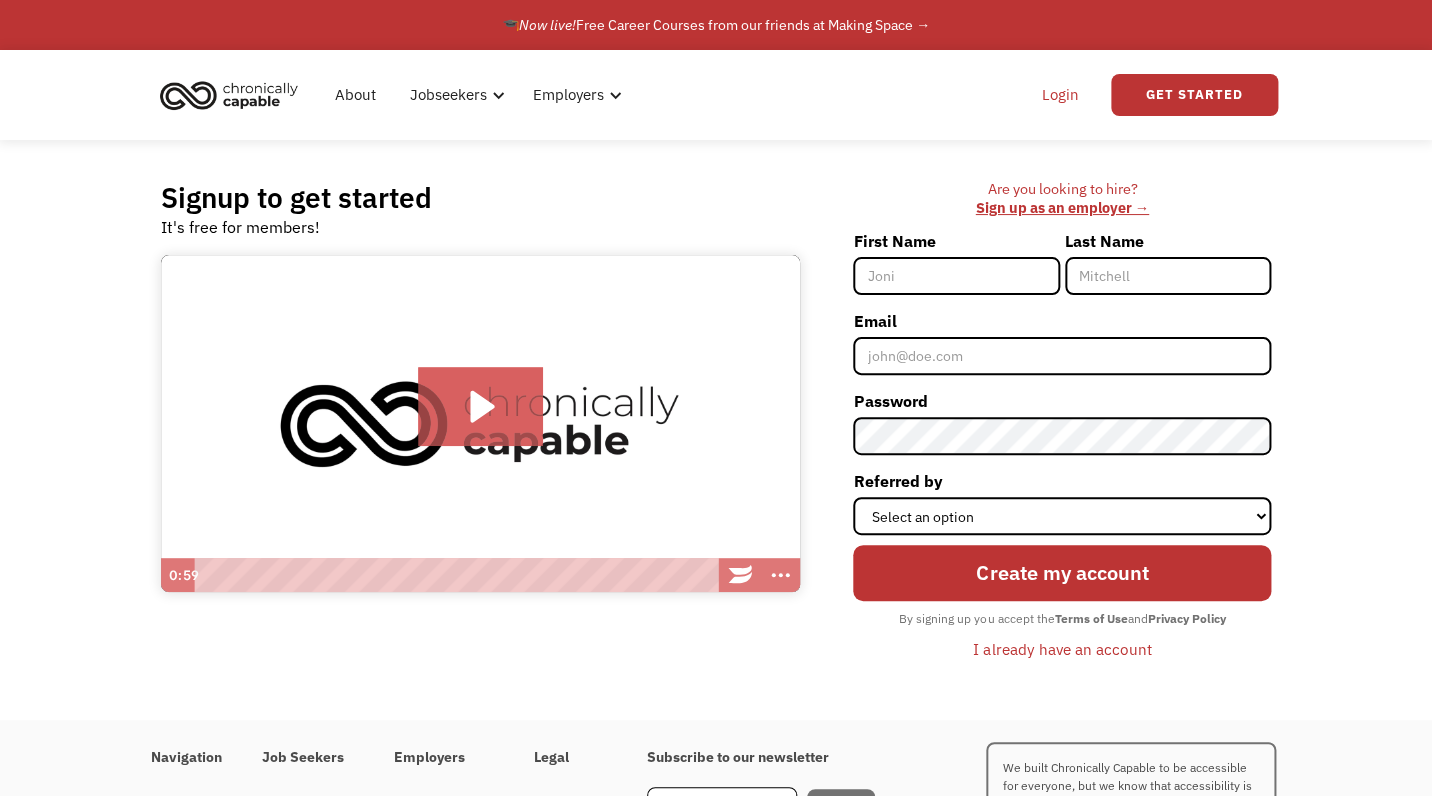 click on "Login" at bounding box center (1060, 95) 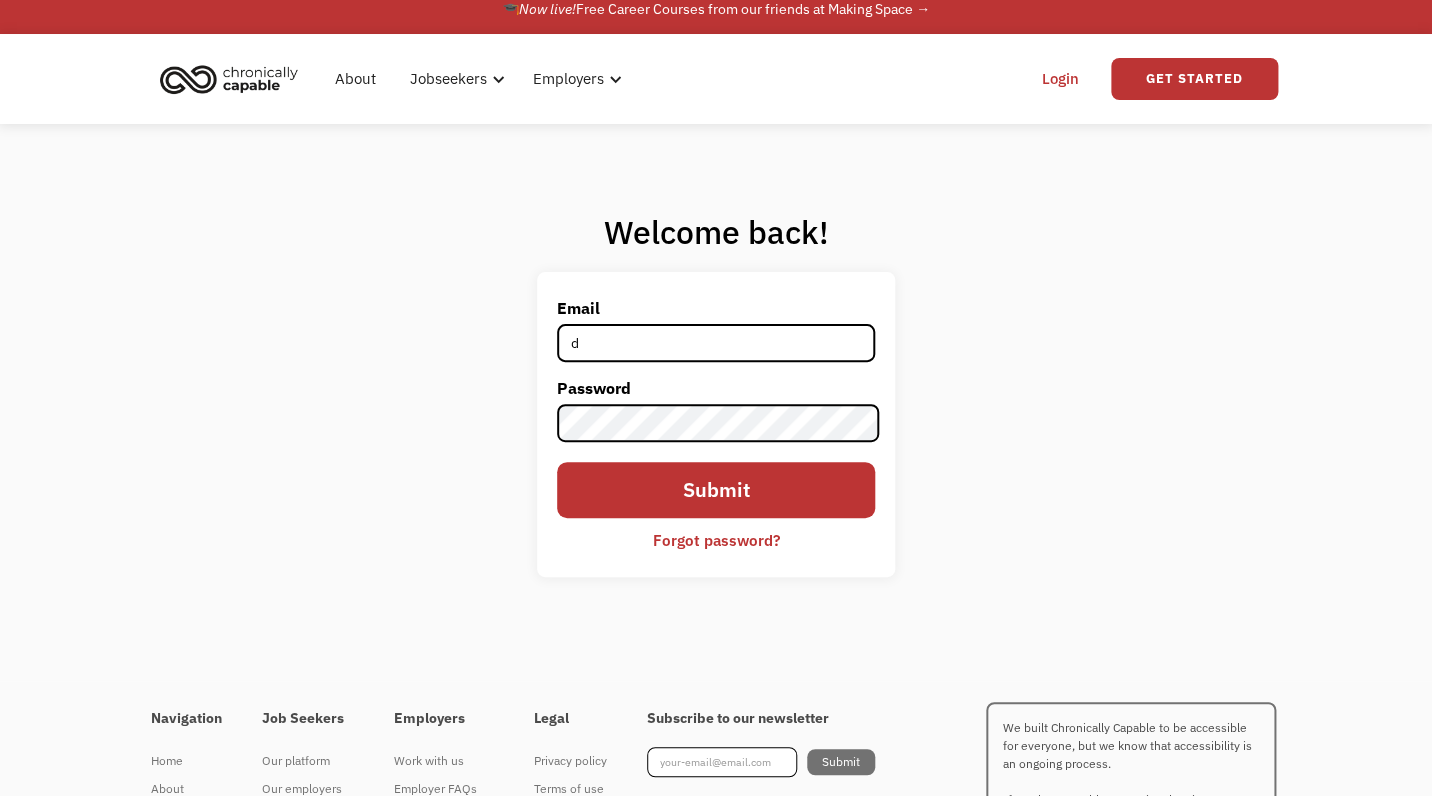 scroll, scrollTop: 11, scrollLeft: 0, axis: vertical 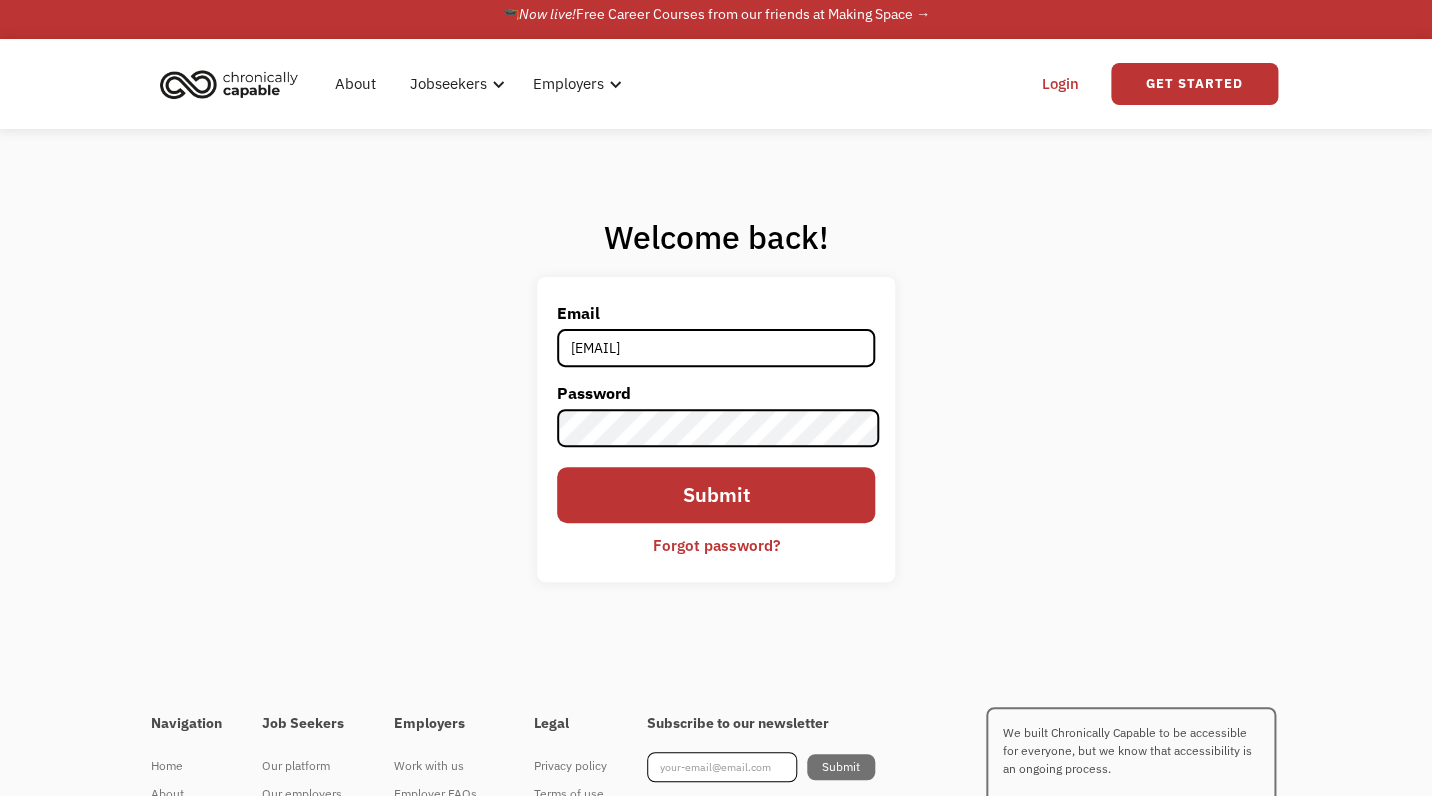 type on "[EMAIL]" 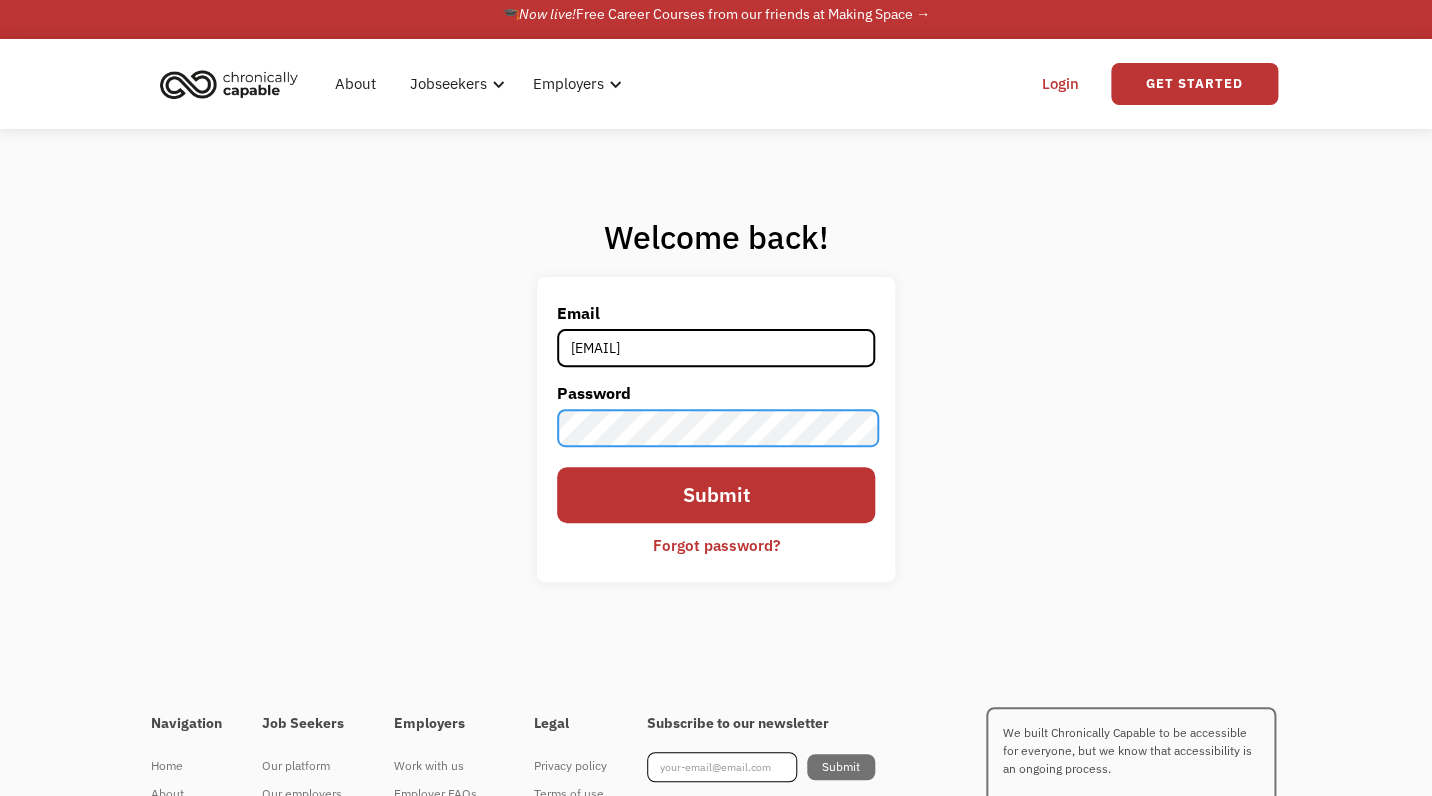 click on "Submit" at bounding box center [716, 495] 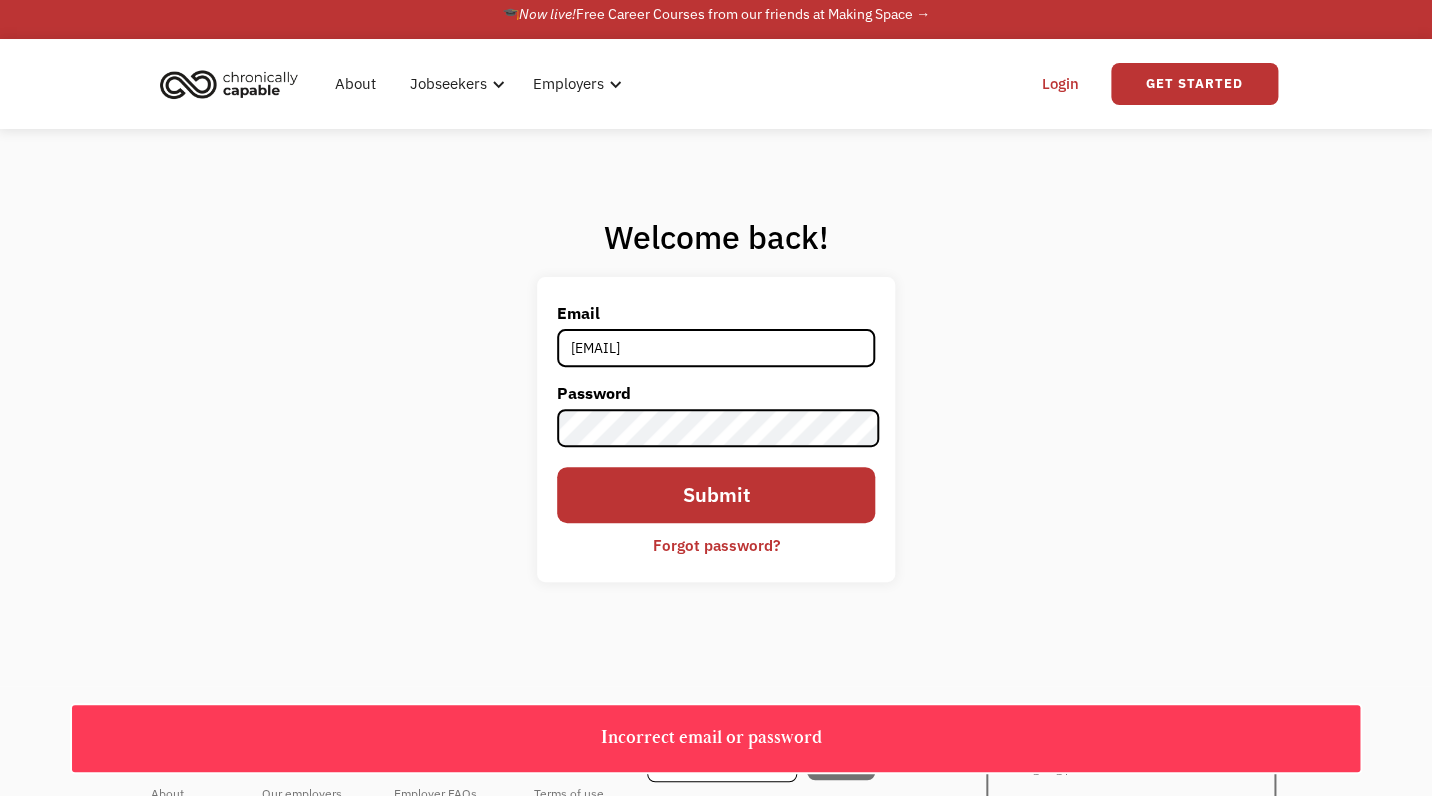click on "Forgot password?" at bounding box center (716, 545) 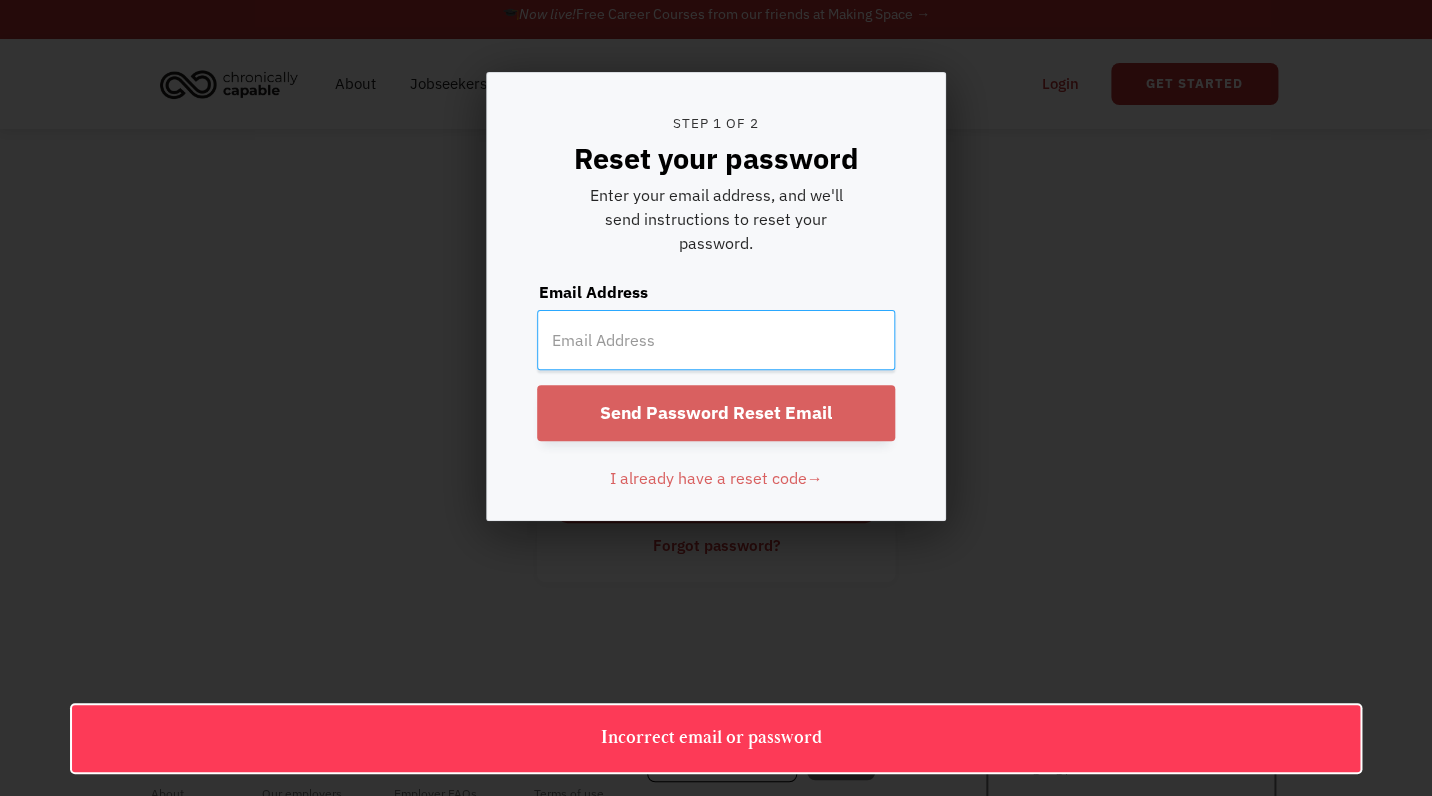 click at bounding box center [716, 340] 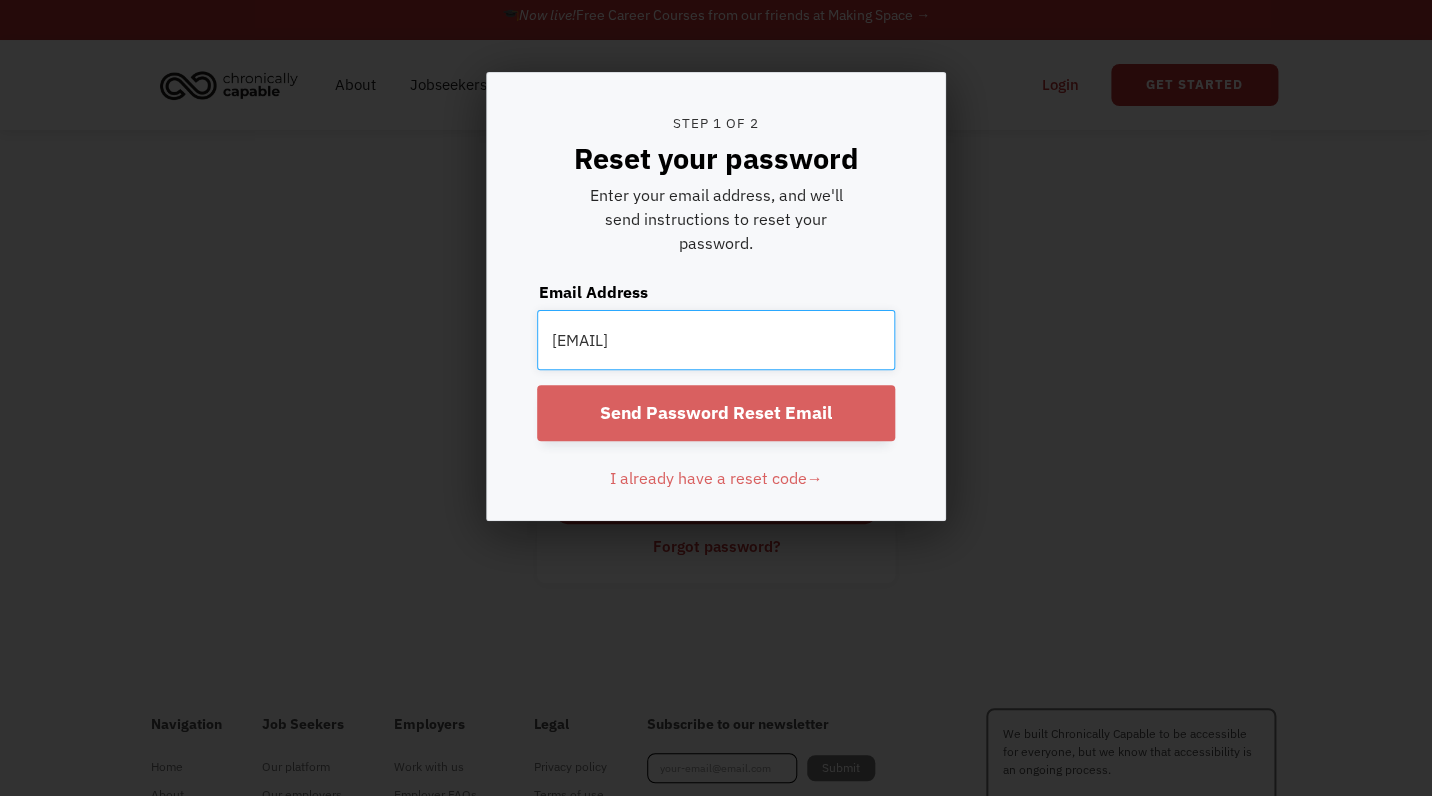 type on "[EMAIL]" 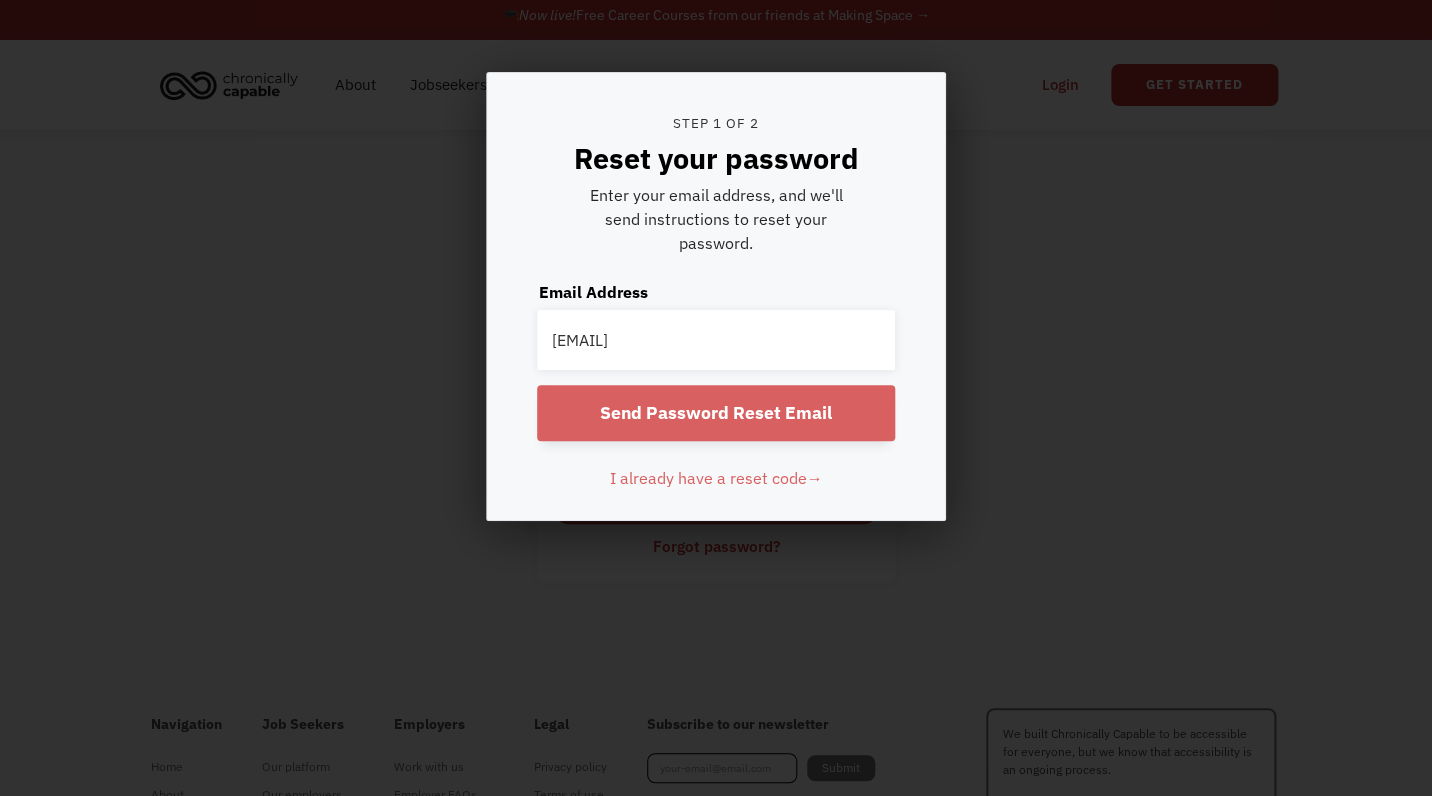 scroll, scrollTop: 14, scrollLeft: 0, axis: vertical 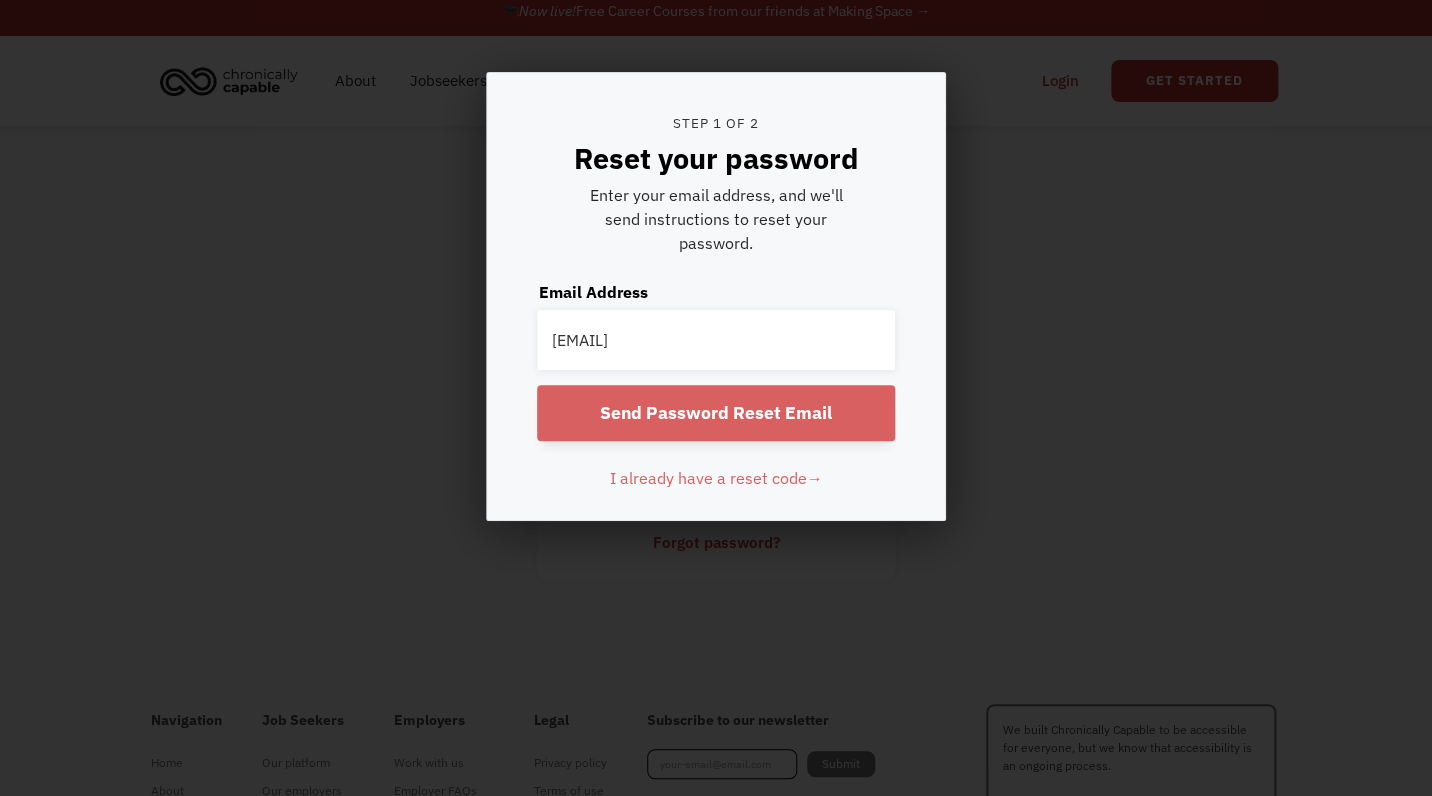 click on "Send Password Reset Email" at bounding box center (716, 413) 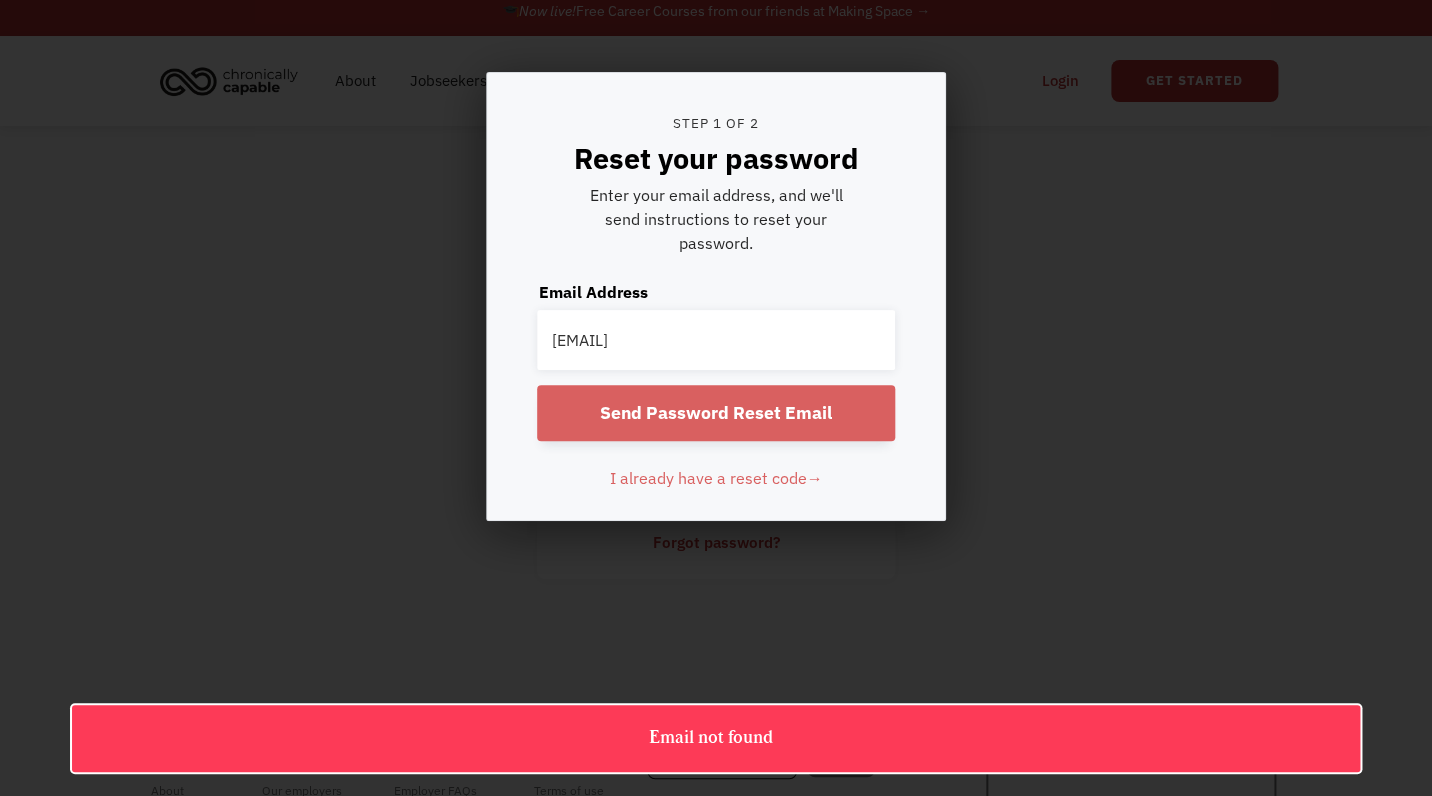click at bounding box center (716, 398) 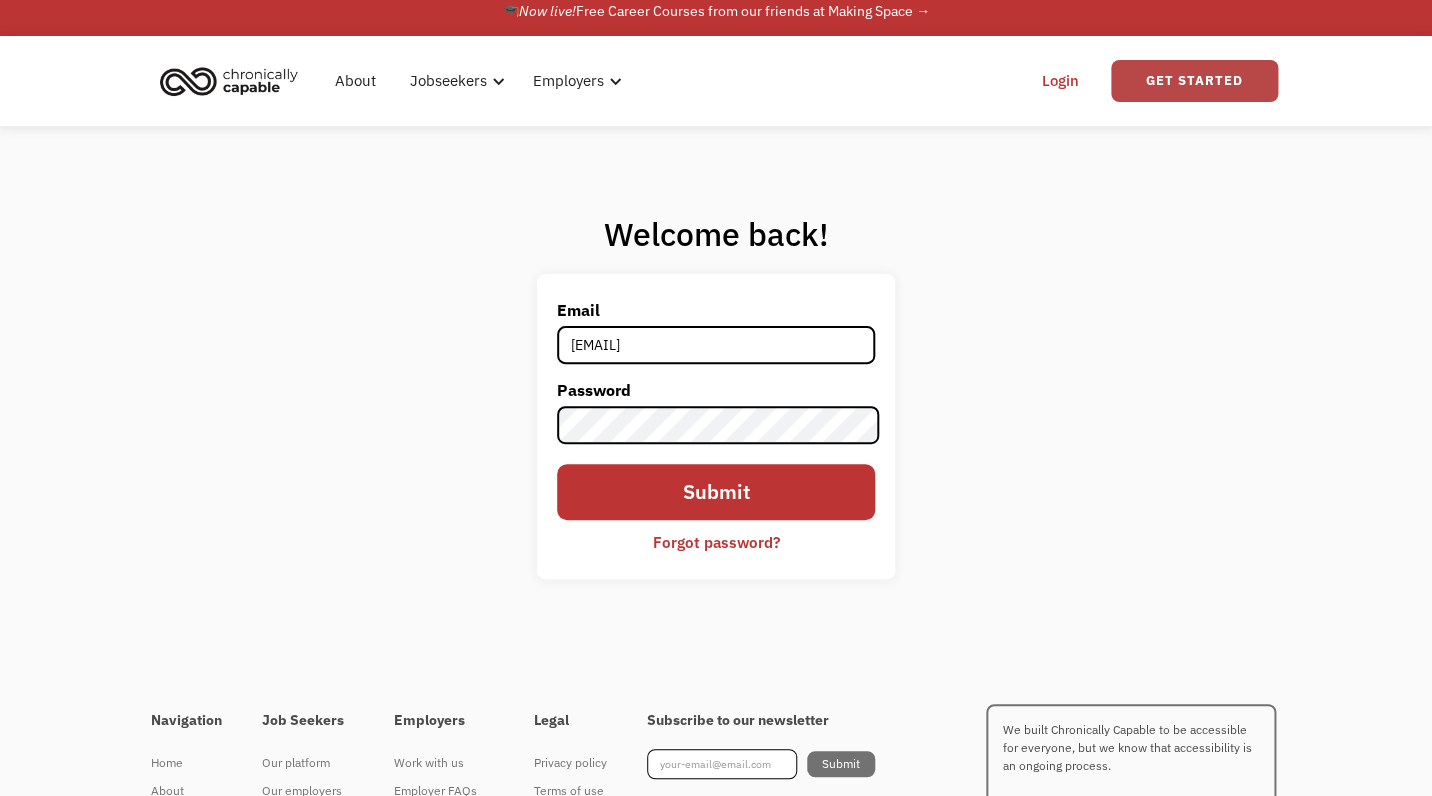 click on "Get Started" at bounding box center (1194, 81) 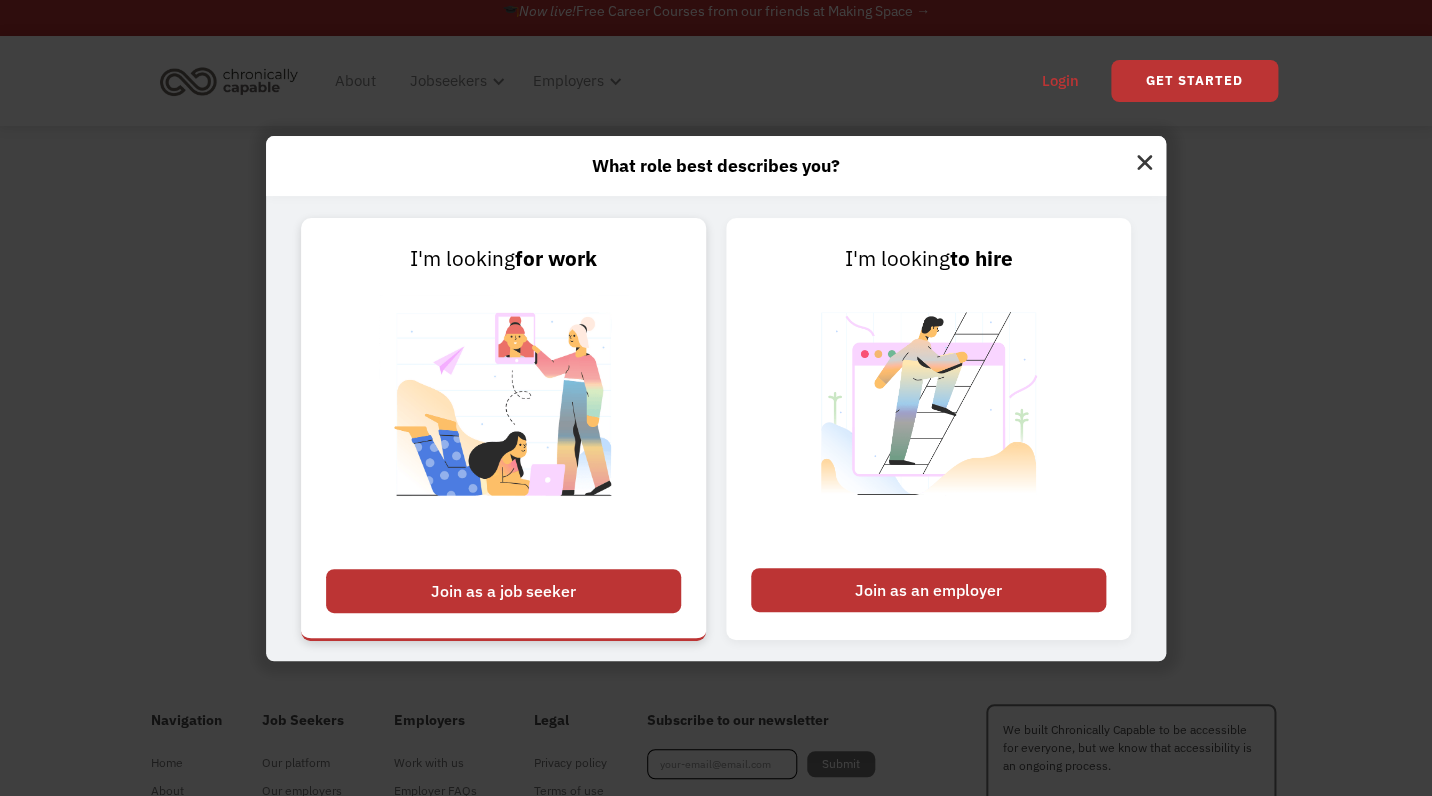 click on "Join as a job seeker" at bounding box center [503, 591] 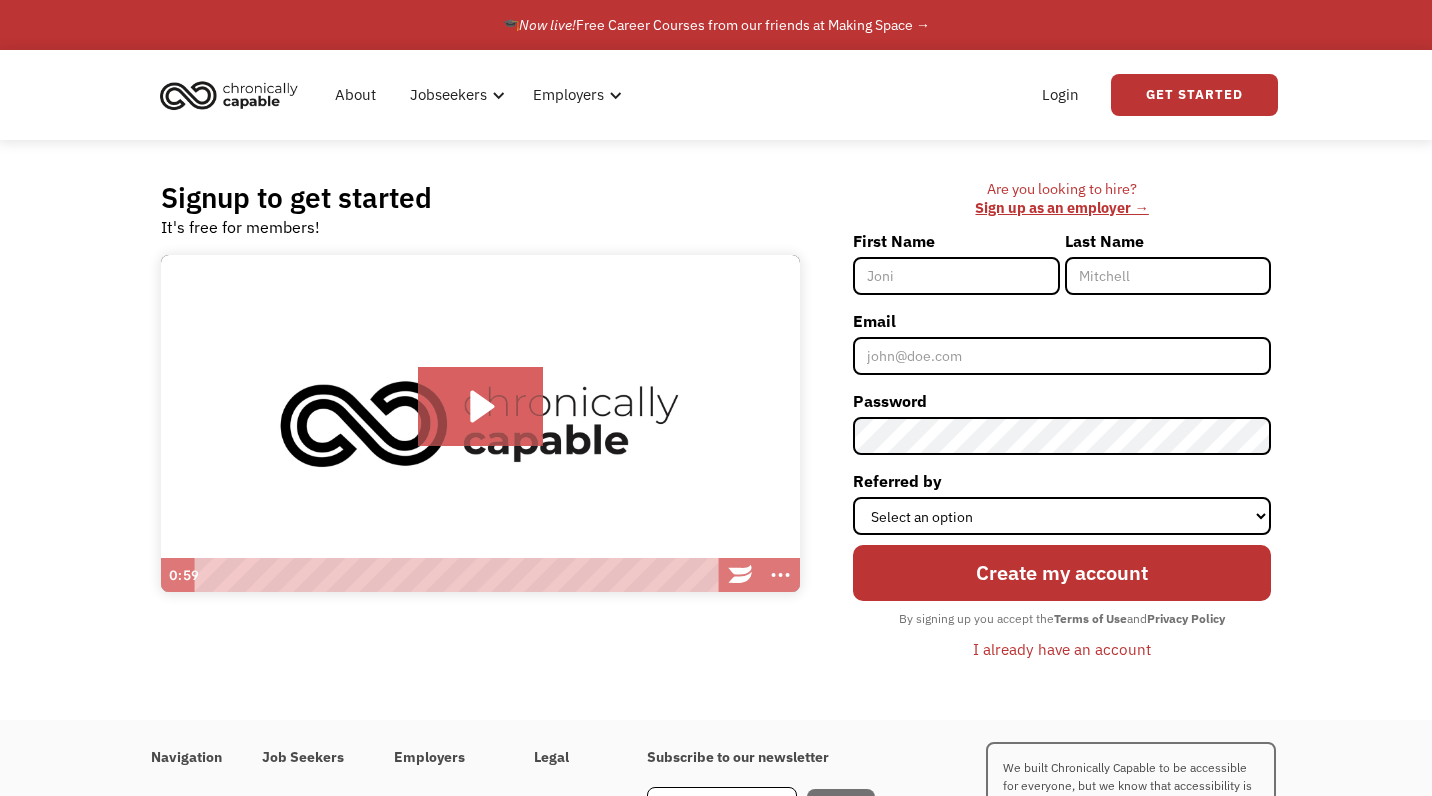 scroll, scrollTop: 0, scrollLeft: 0, axis: both 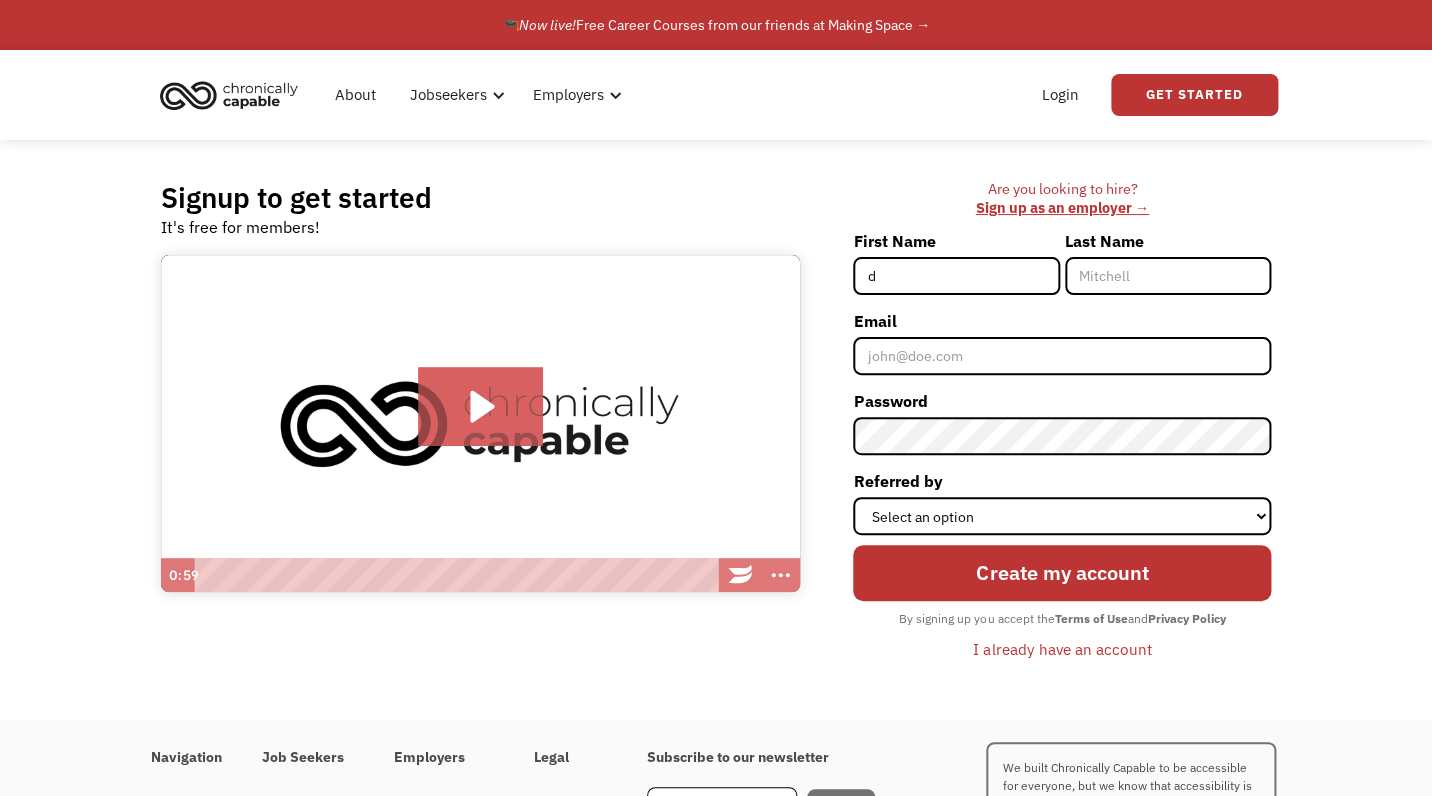 type on "d" 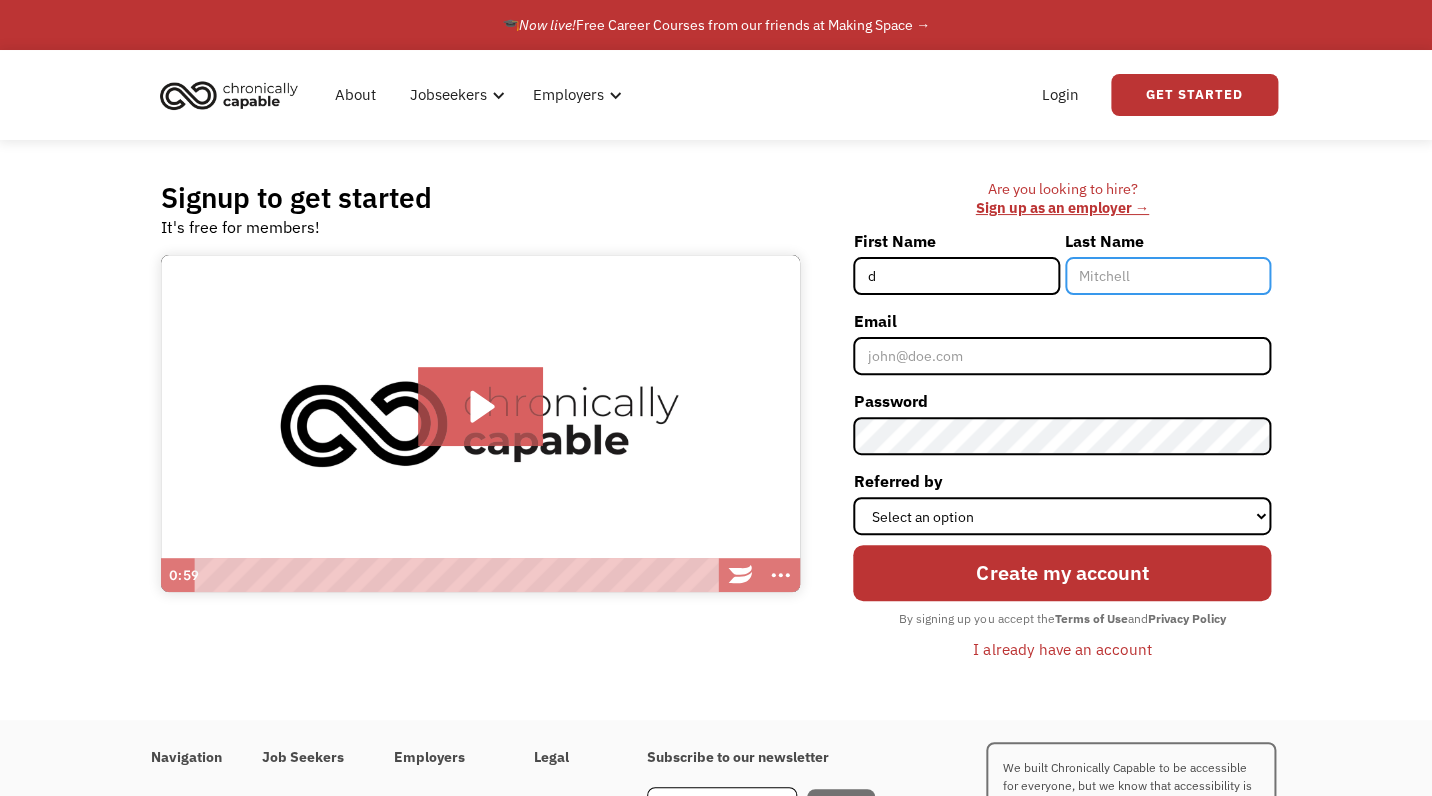 click on "Last Name" at bounding box center [1168, 276] 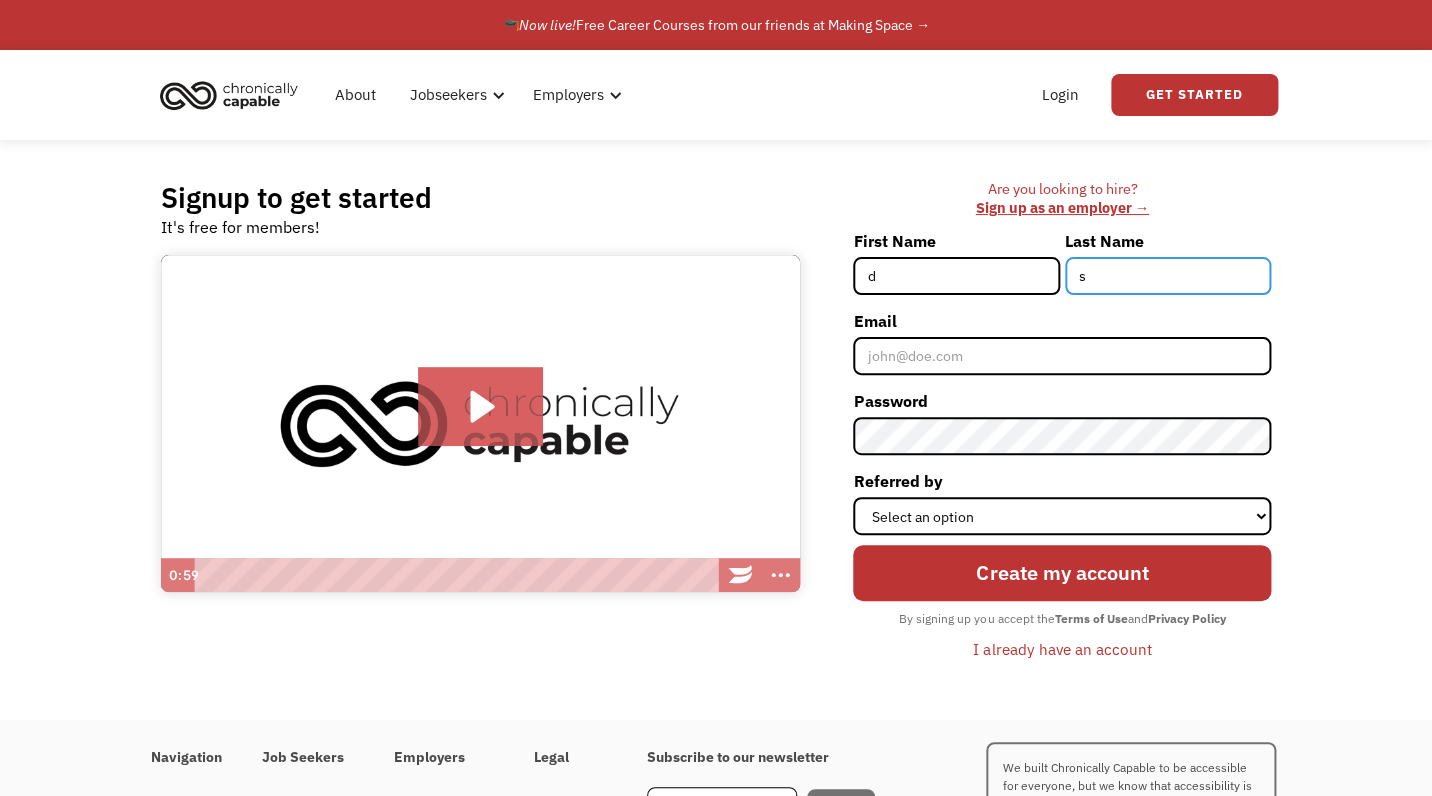 type on "s" 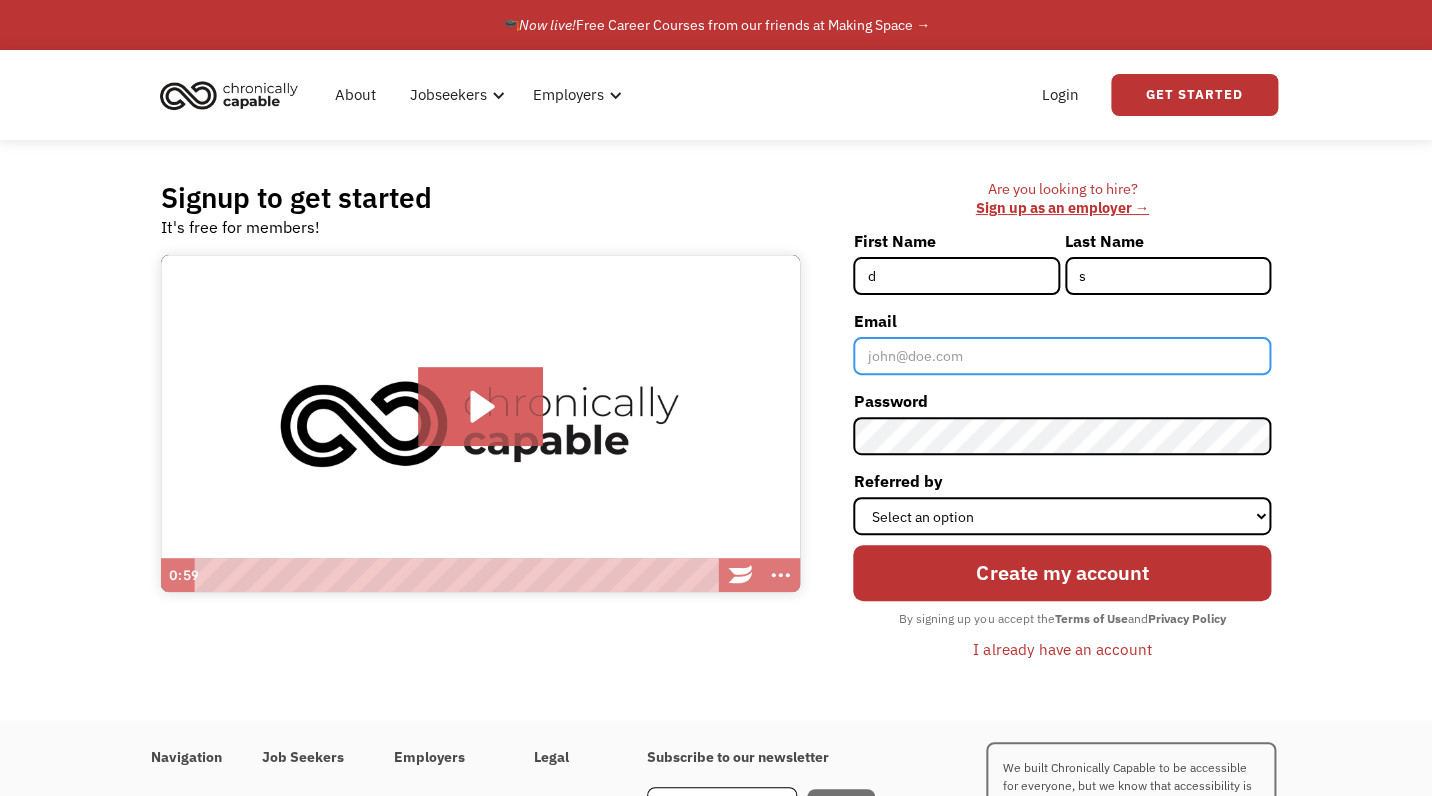 click on "Email" at bounding box center [1062, 356] 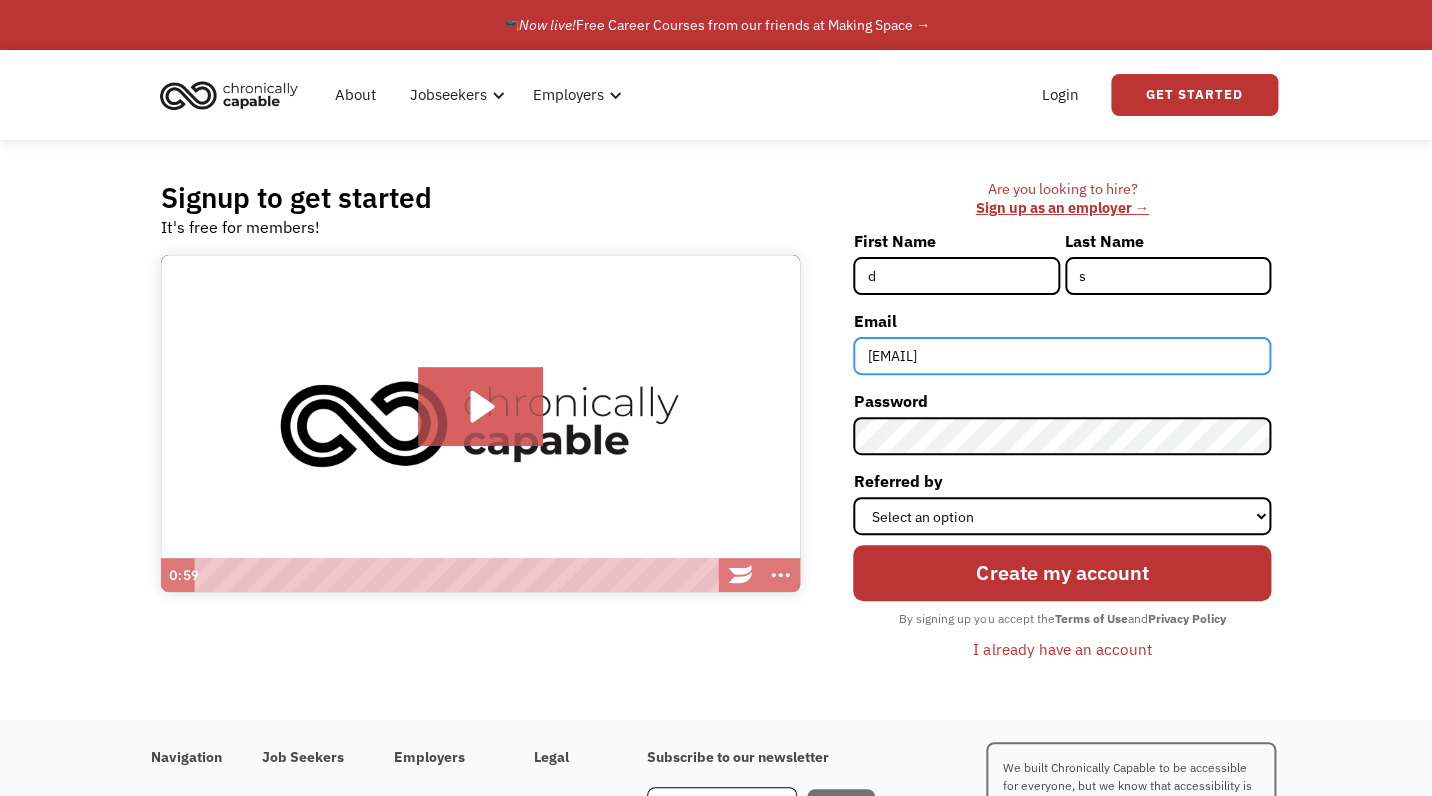 type on "dorasuppes@gmail.com" 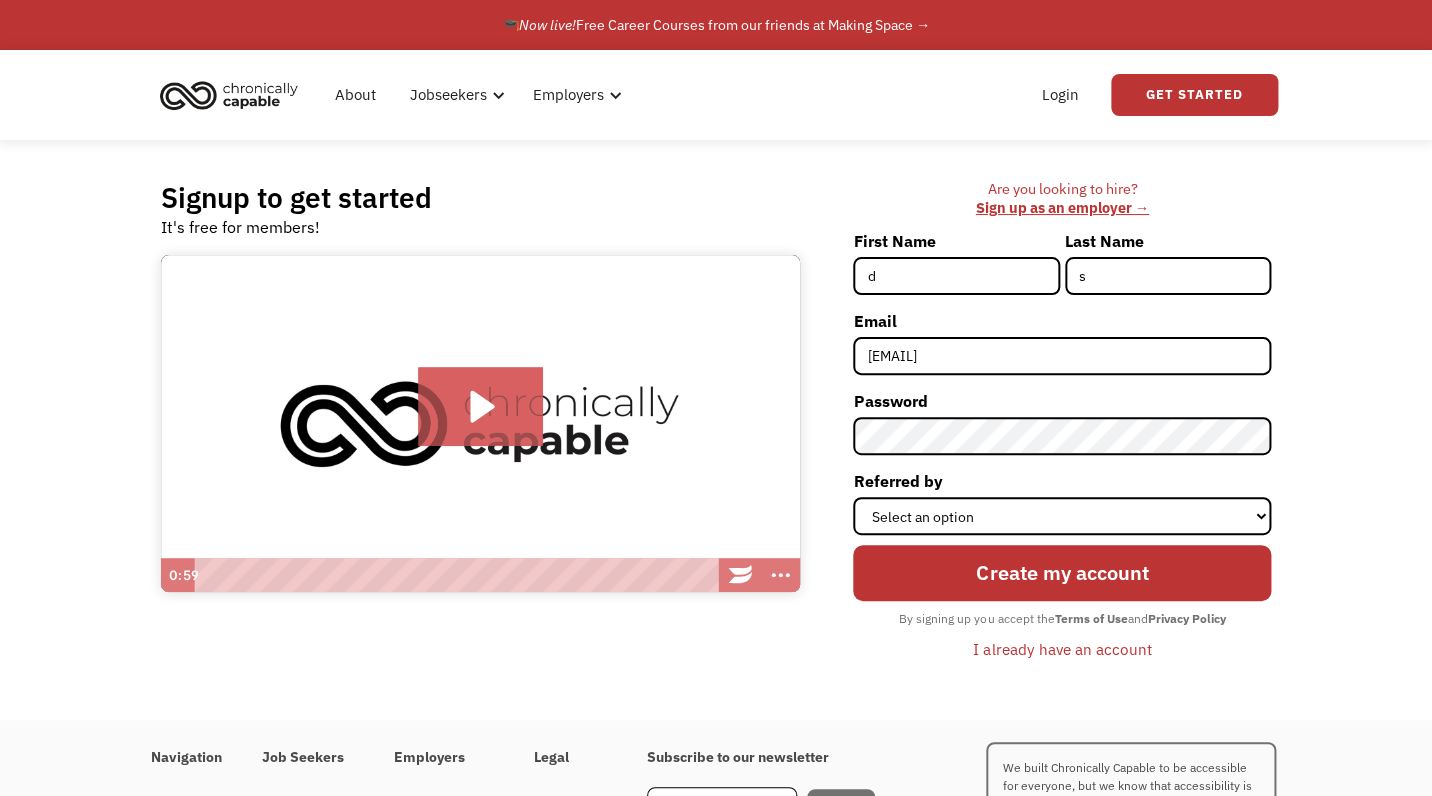 click on "Referred by" at bounding box center (1062, 481) 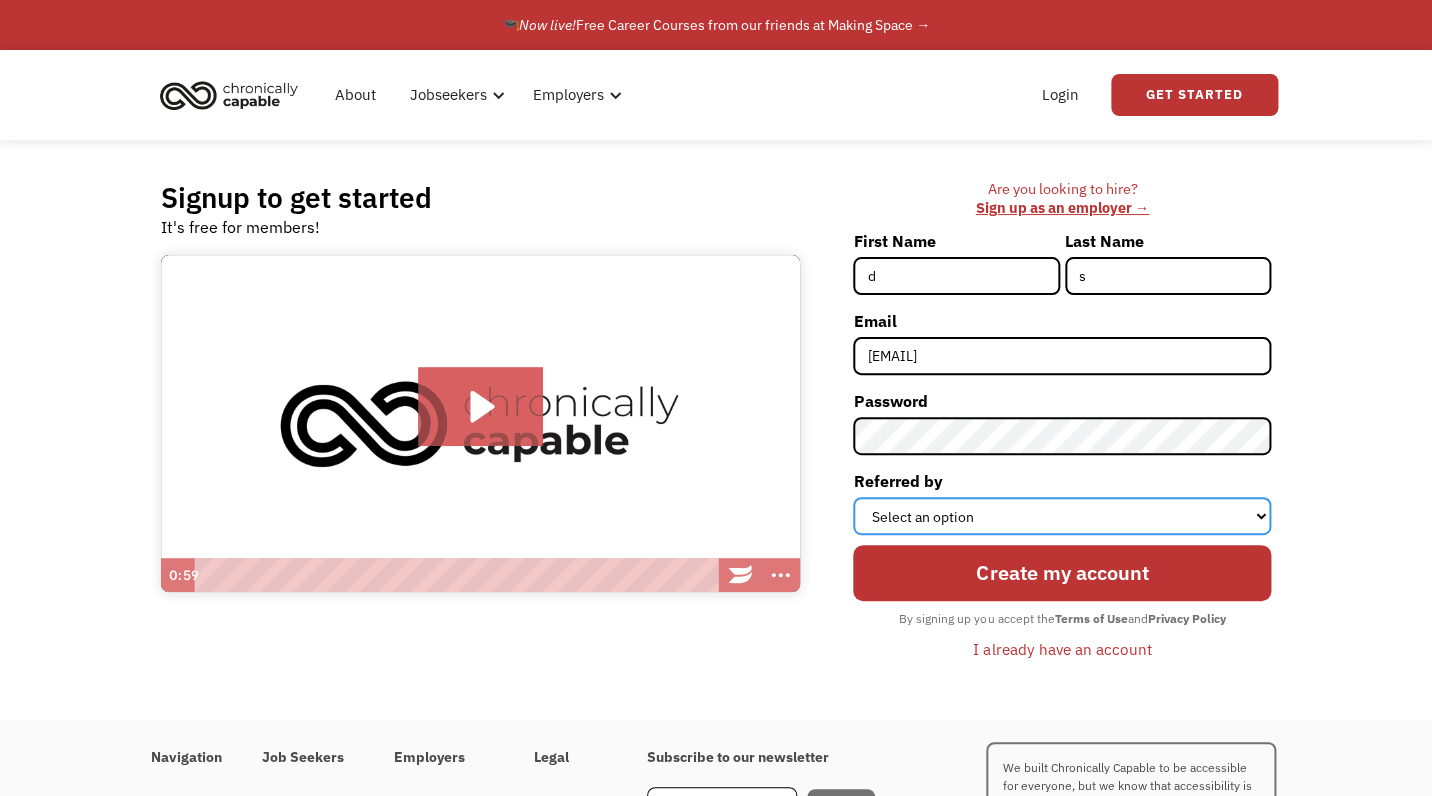 click on "Select an option Instagram Facebook Twitter Search Engine News Article Word of Mouth Employer Other" at bounding box center [1062, 516] 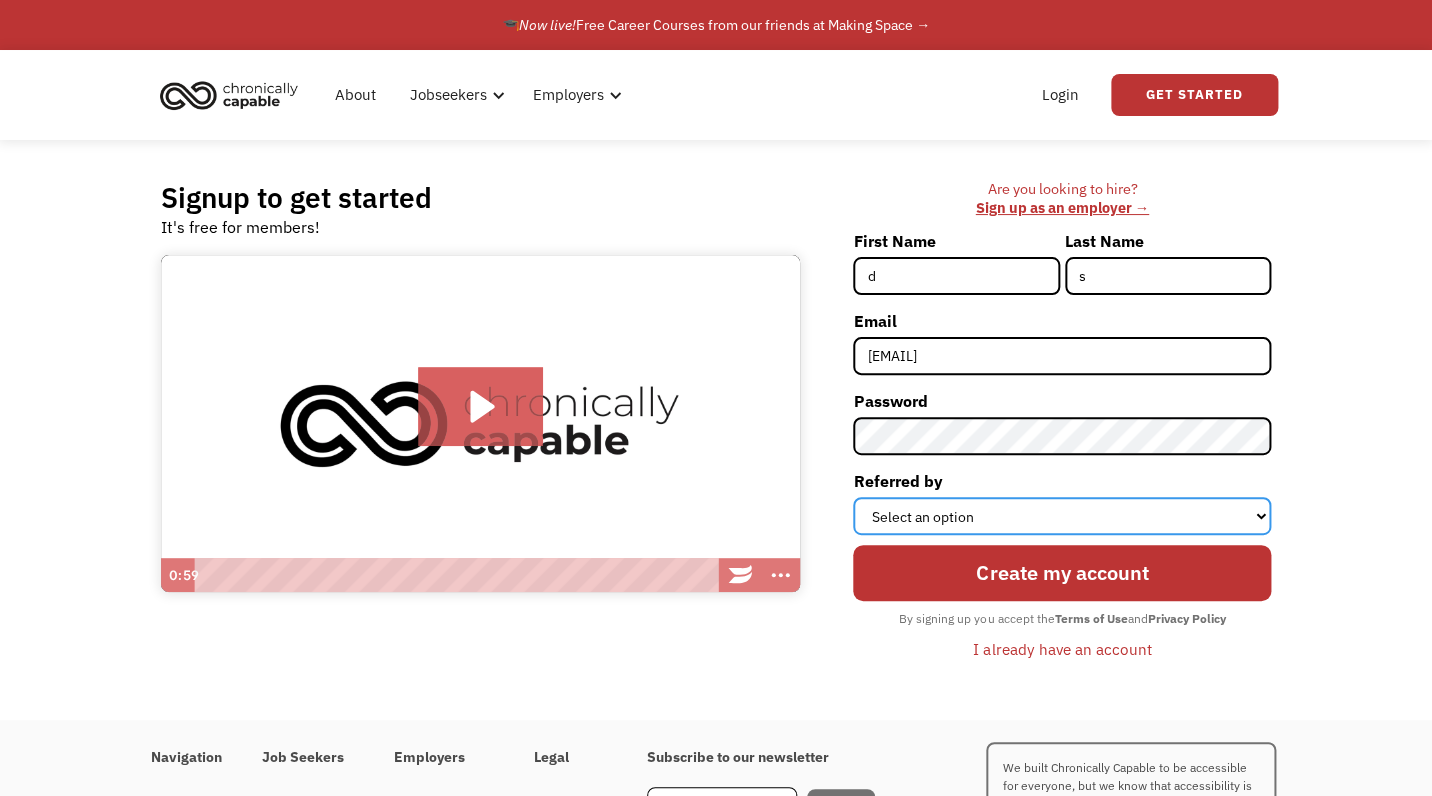 select on "Other" 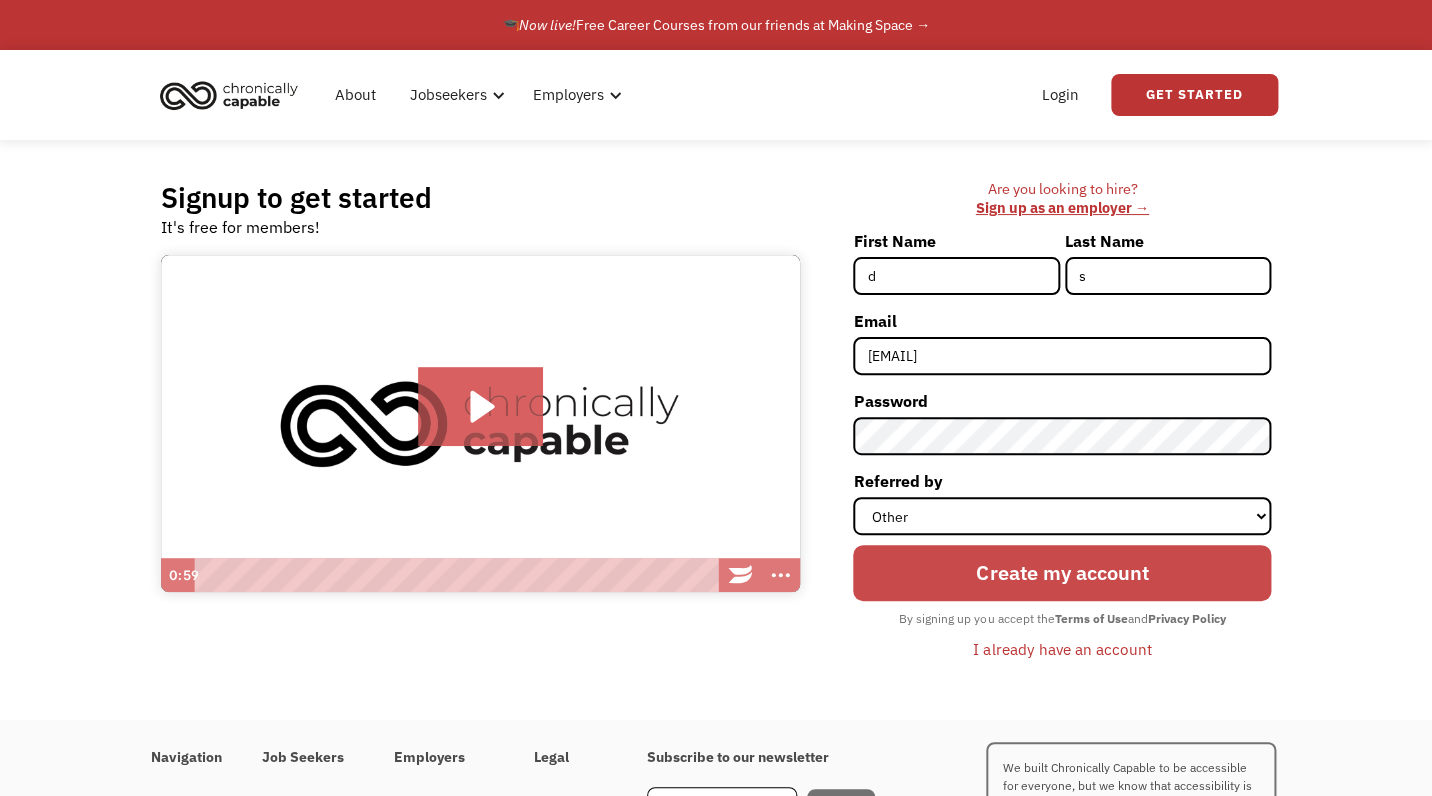 click on "Create my account" at bounding box center [1062, 573] 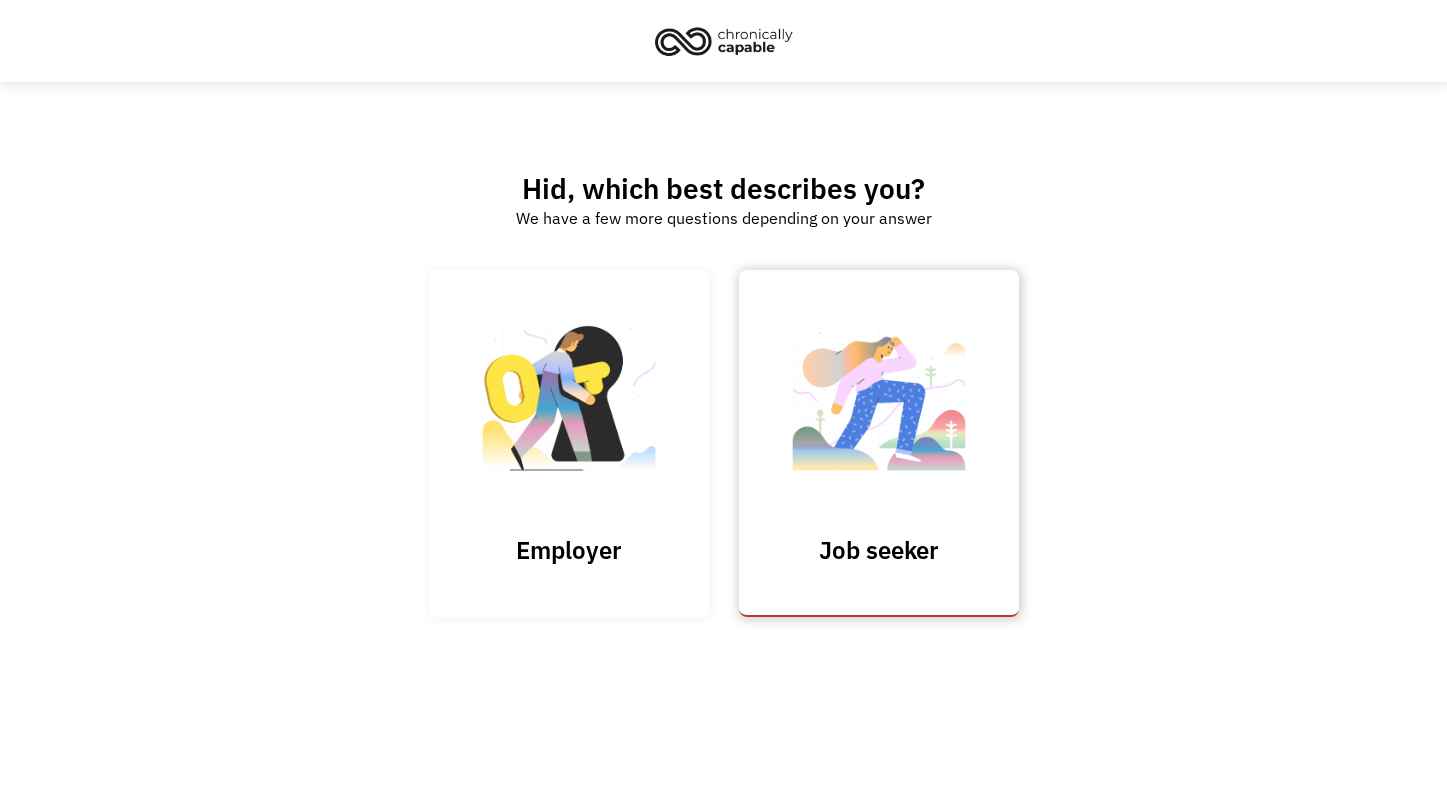 scroll, scrollTop: 0, scrollLeft: 0, axis: both 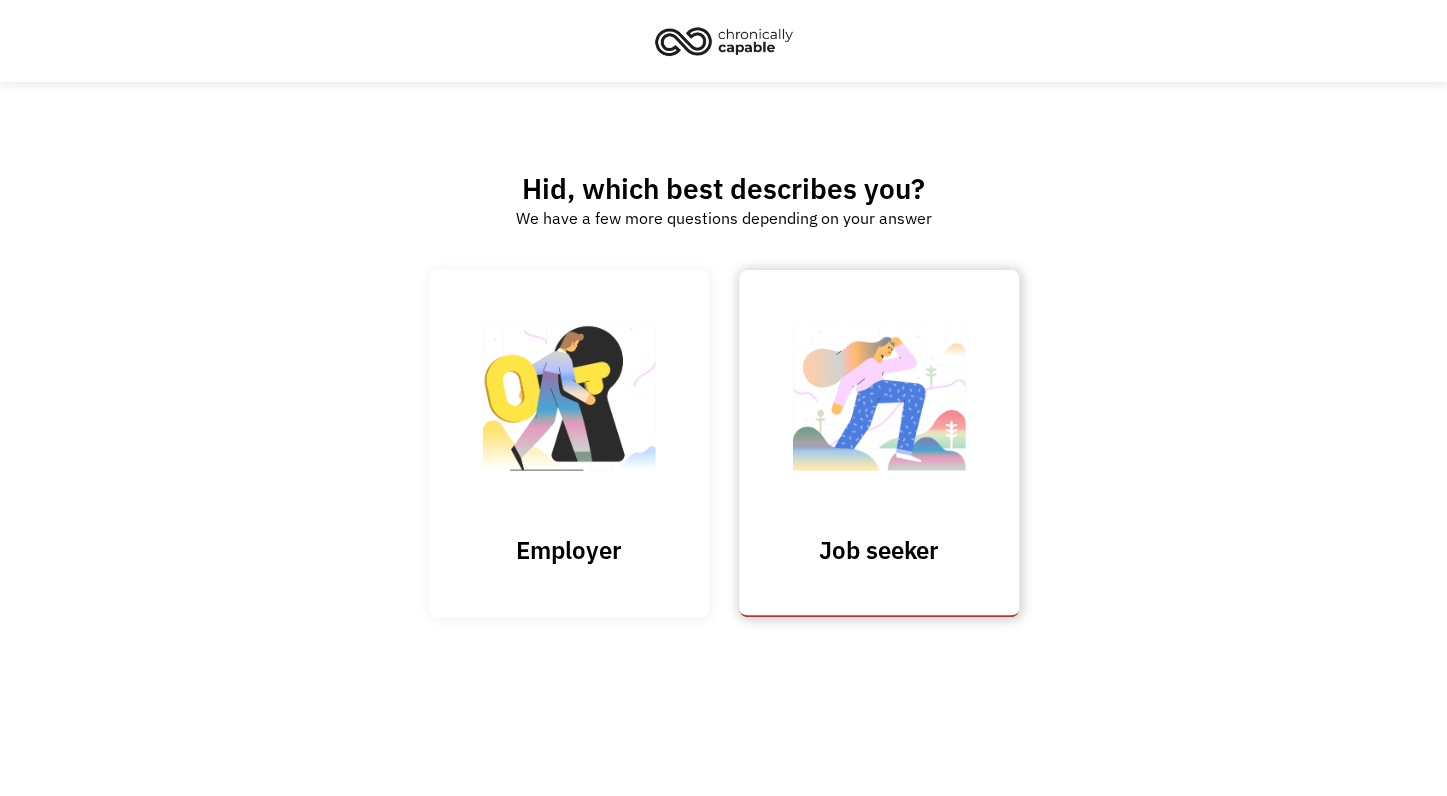 click at bounding box center [879, 407] 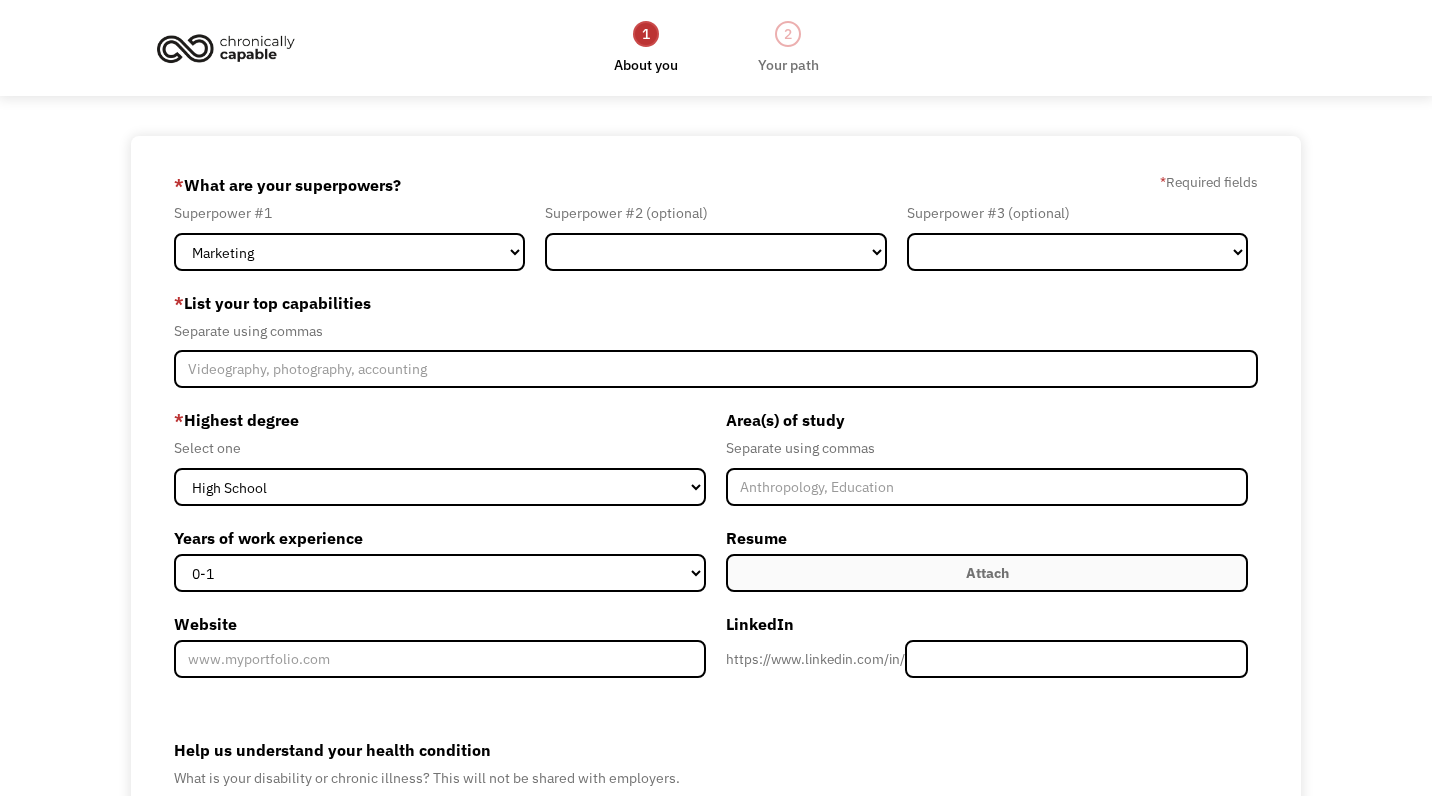 scroll, scrollTop: 0, scrollLeft: 0, axis: both 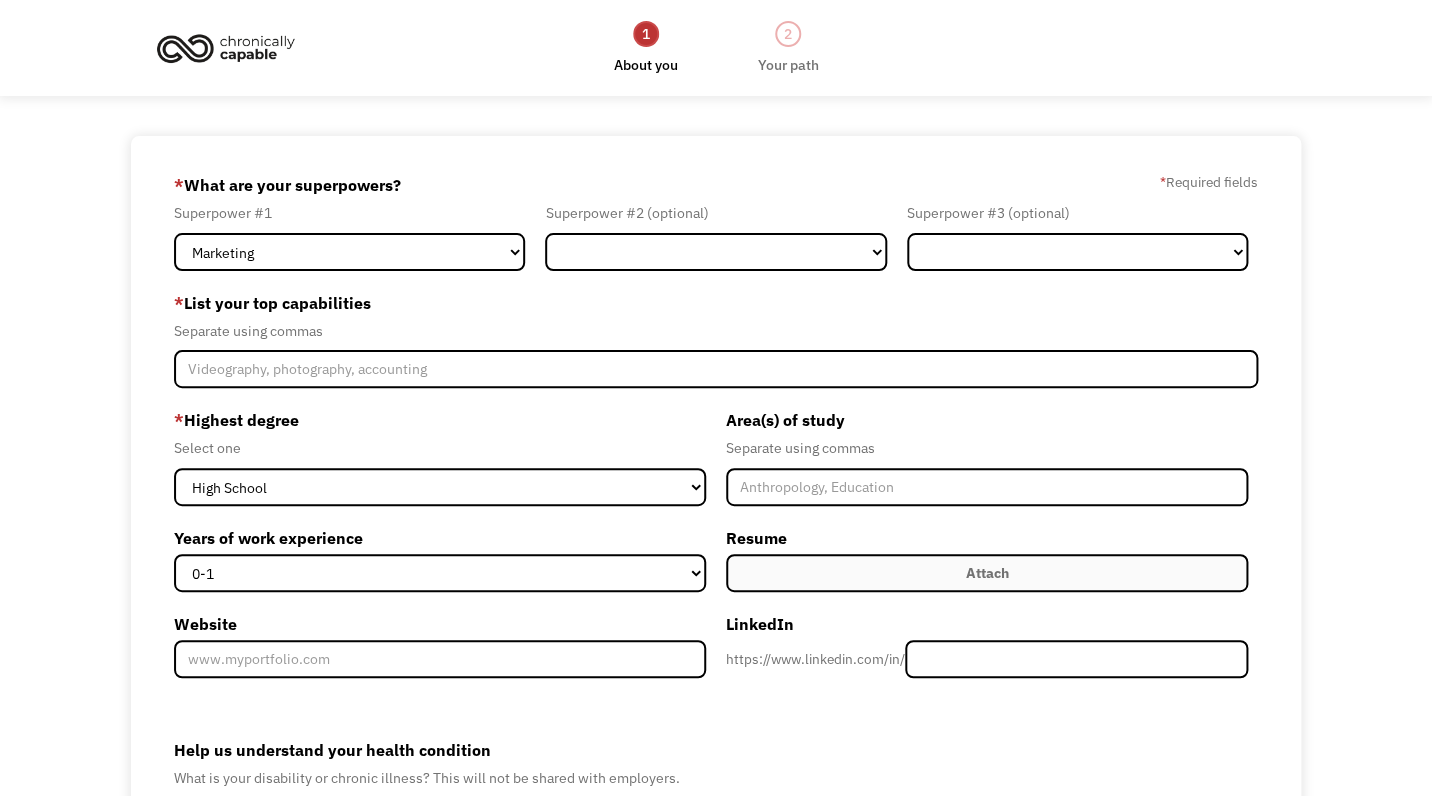 click at bounding box center [226, 48] 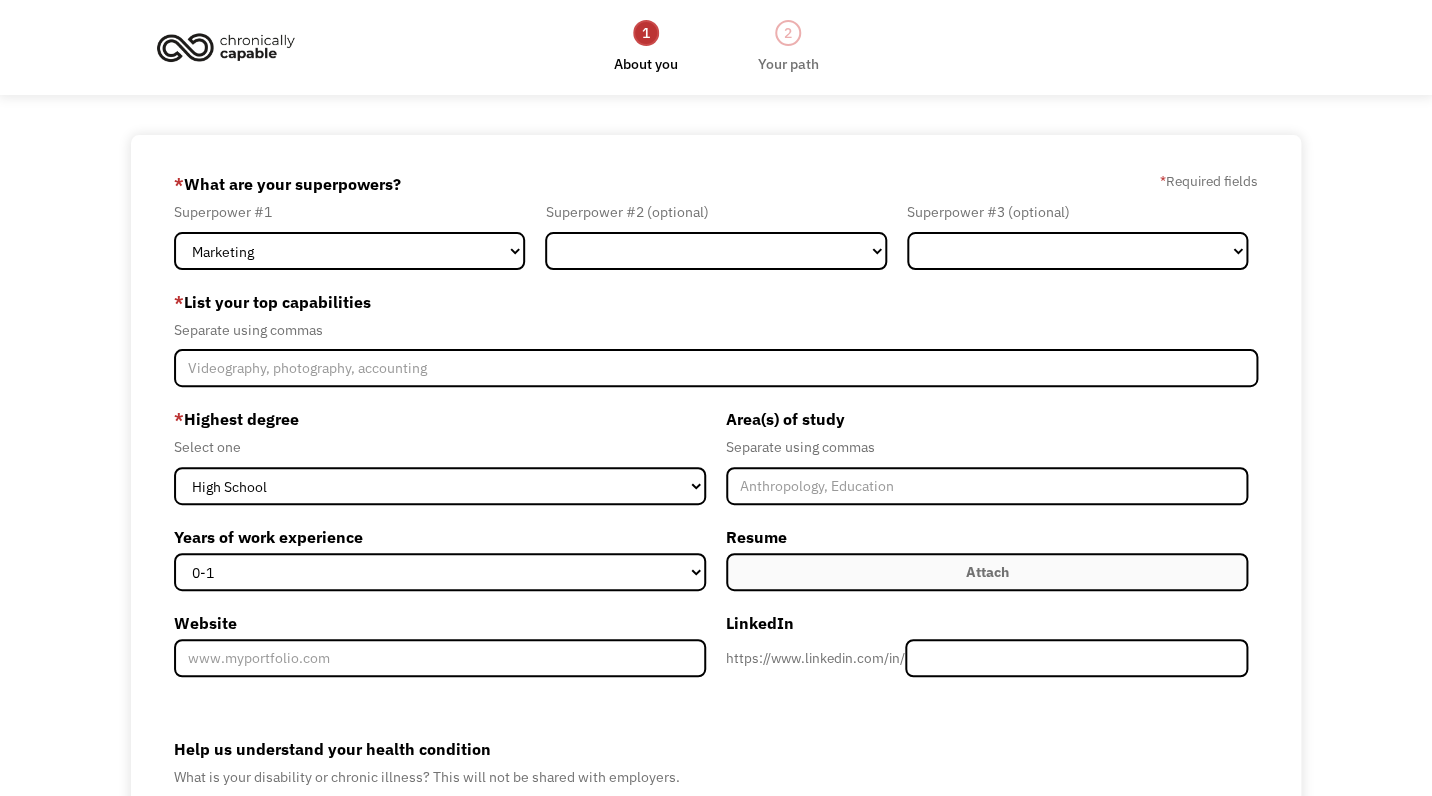 scroll, scrollTop: 0, scrollLeft: 0, axis: both 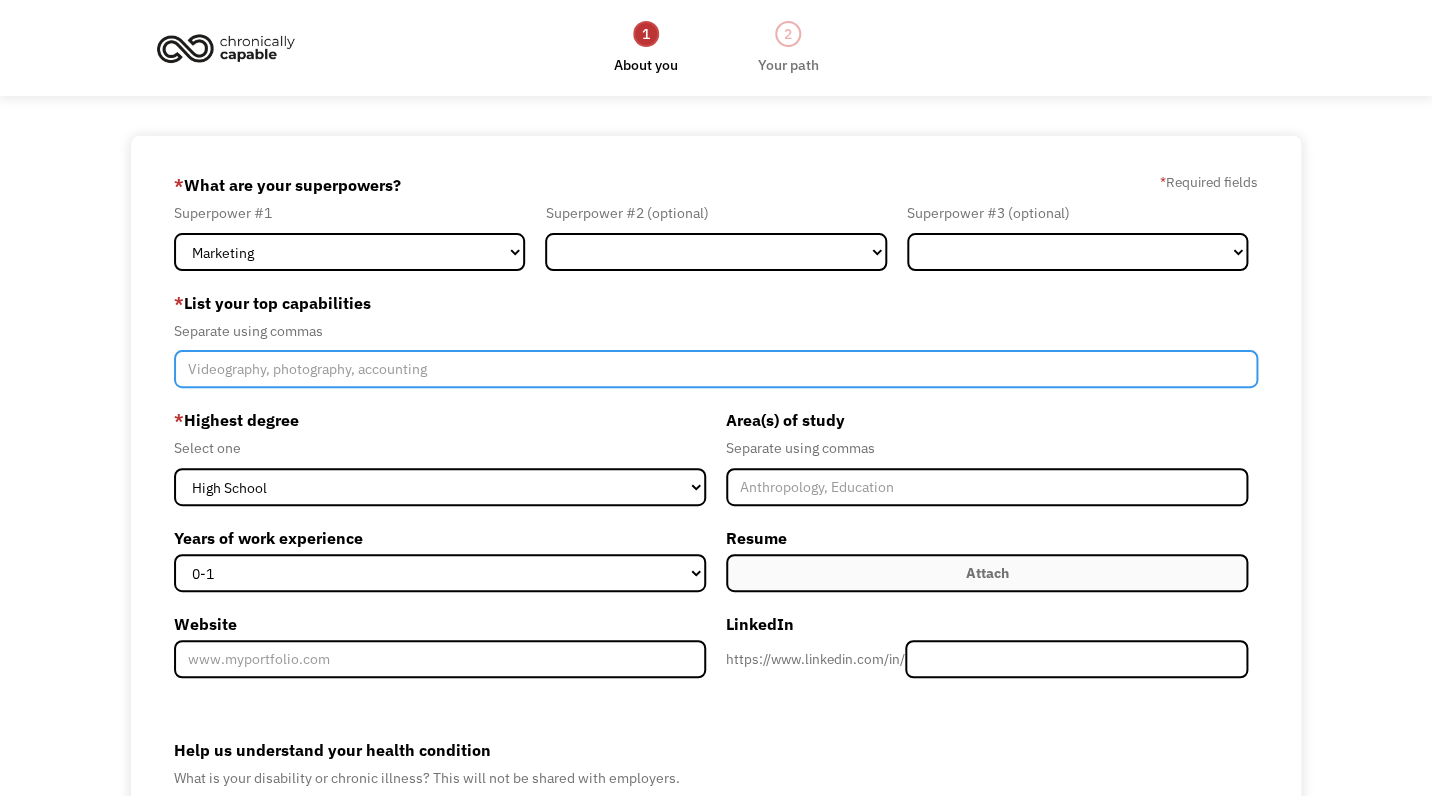 click at bounding box center (716, 369) 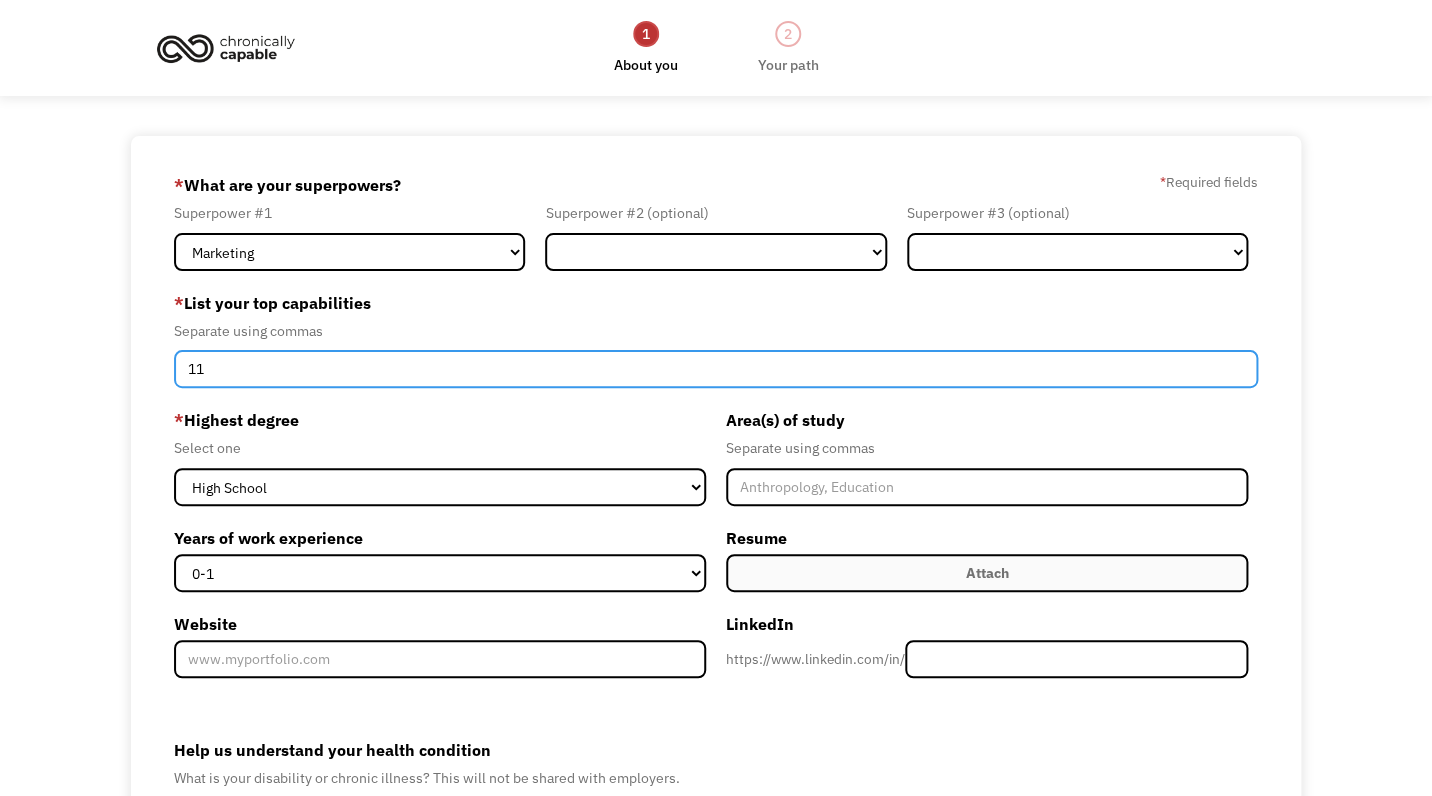 type on "11" 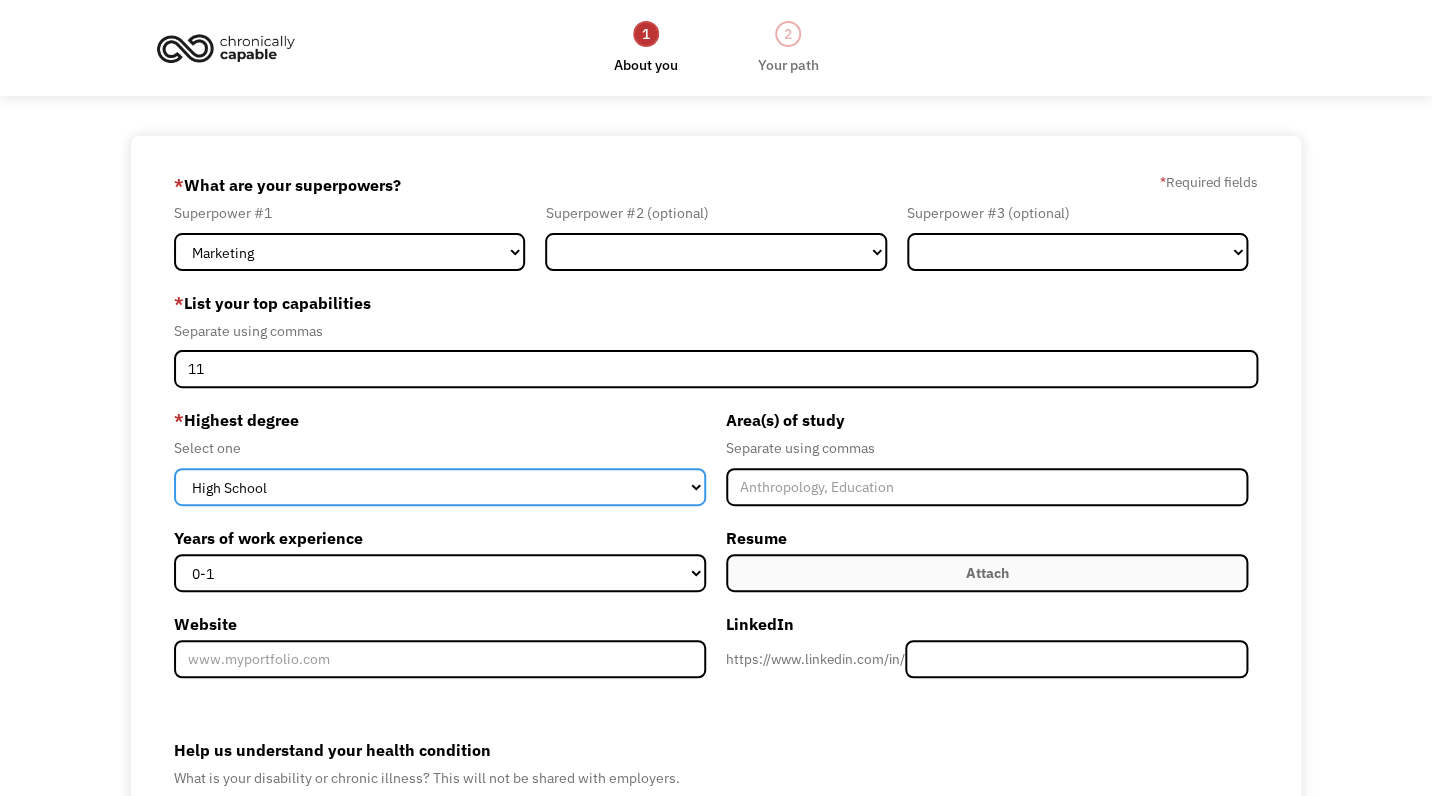 click on "High School" at bounding box center (0, 0) 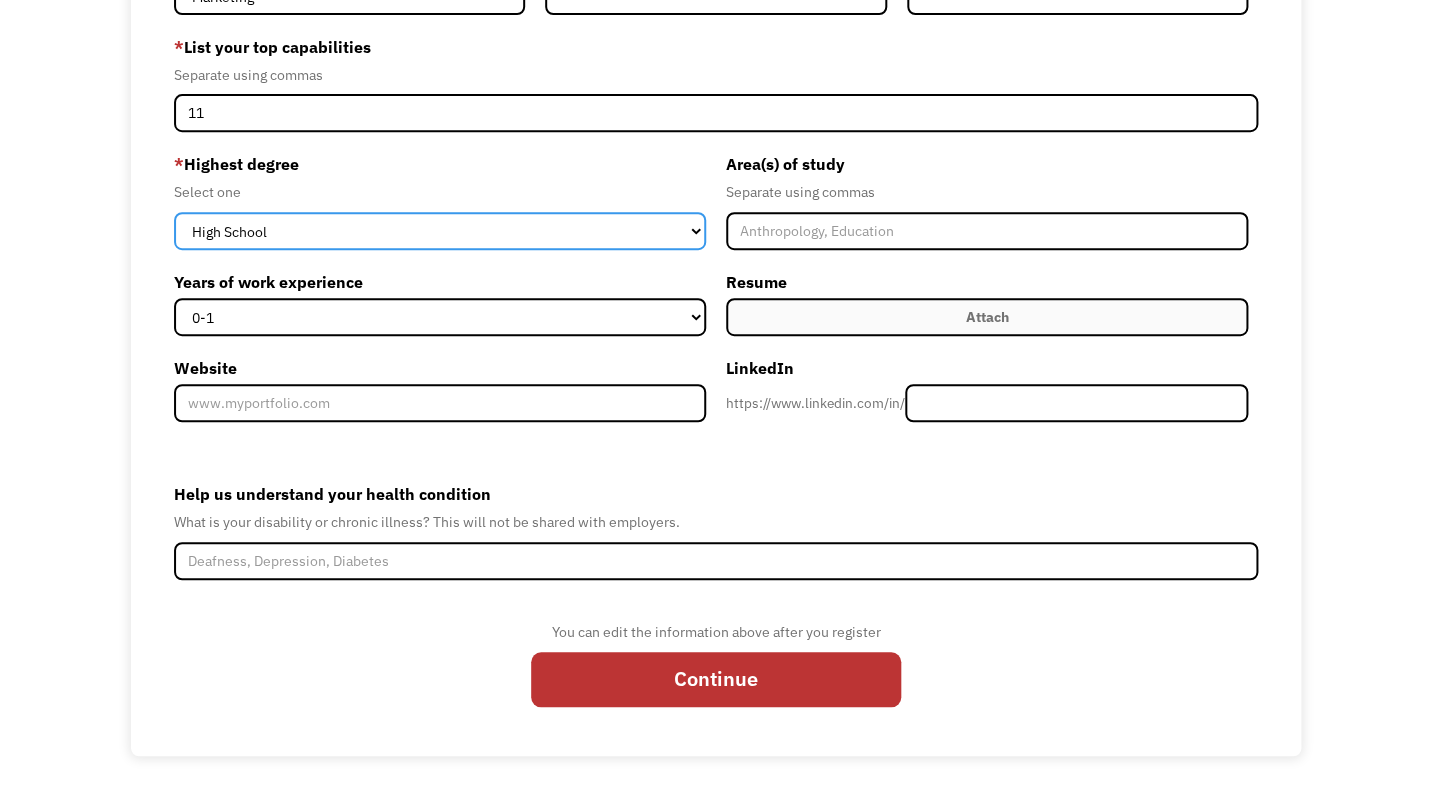 scroll, scrollTop: 290, scrollLeft: 0, axis: vertical 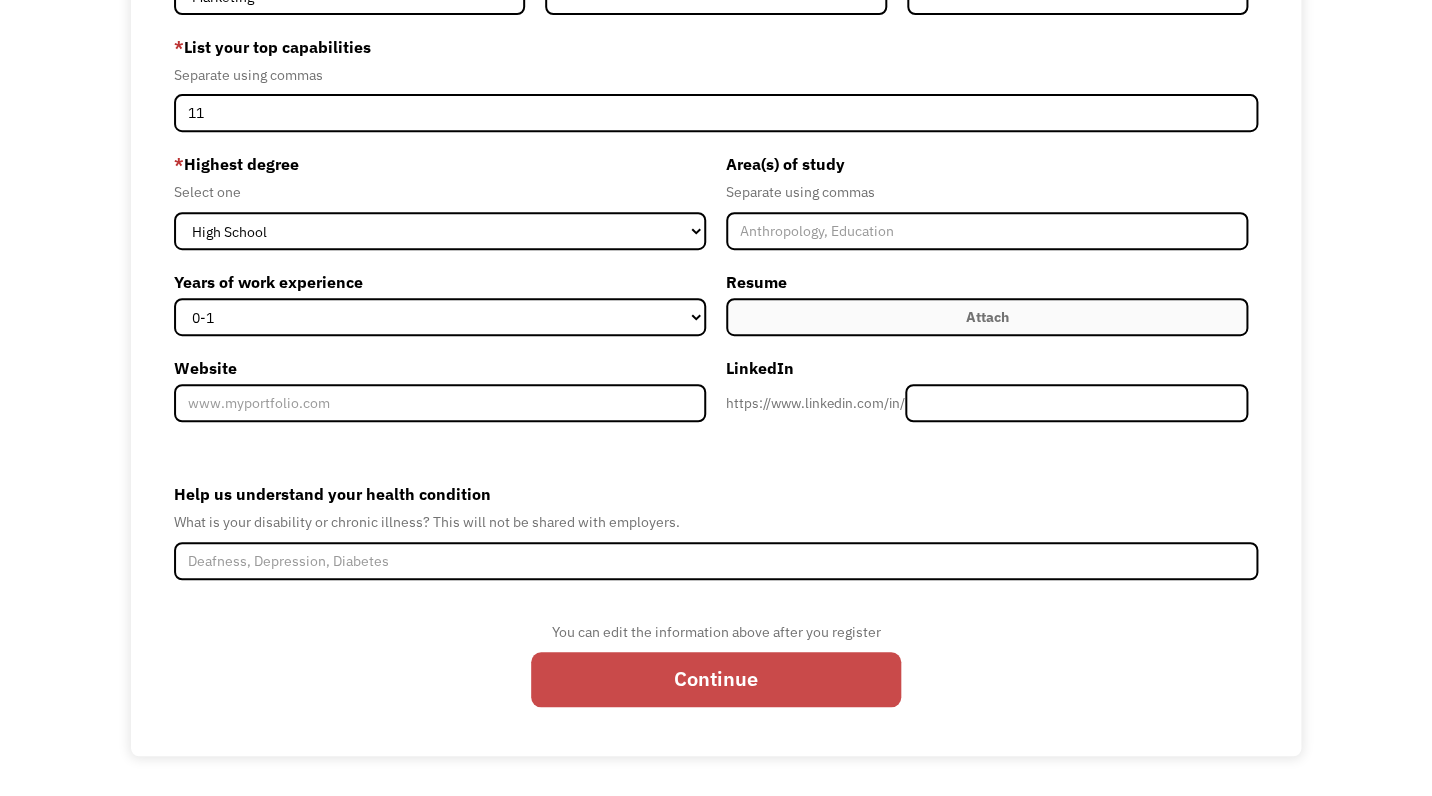 click on "Continue" at bounding box center (716, 680) 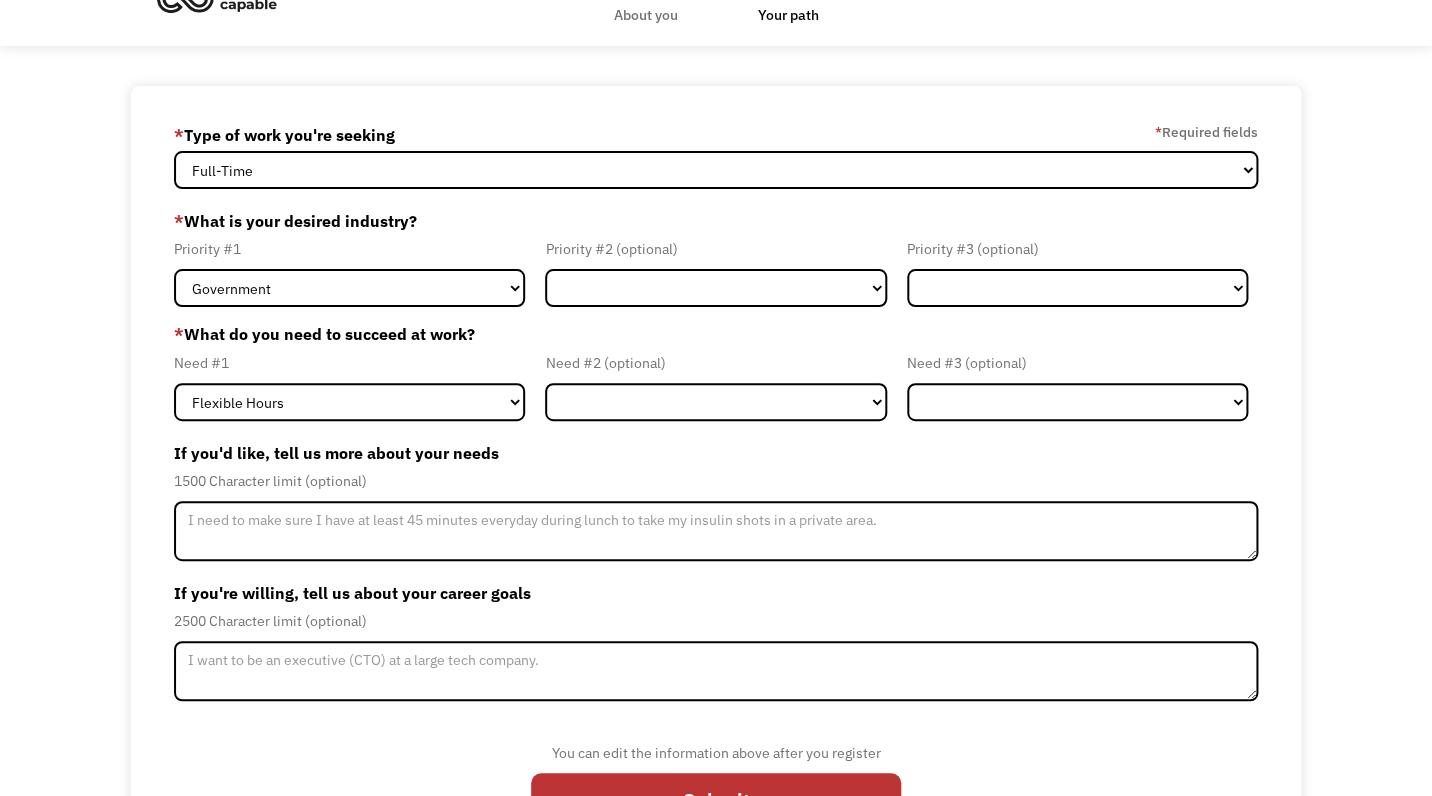 scroll, scrollTop: 55, scrollLeft: 0, axis: vertical 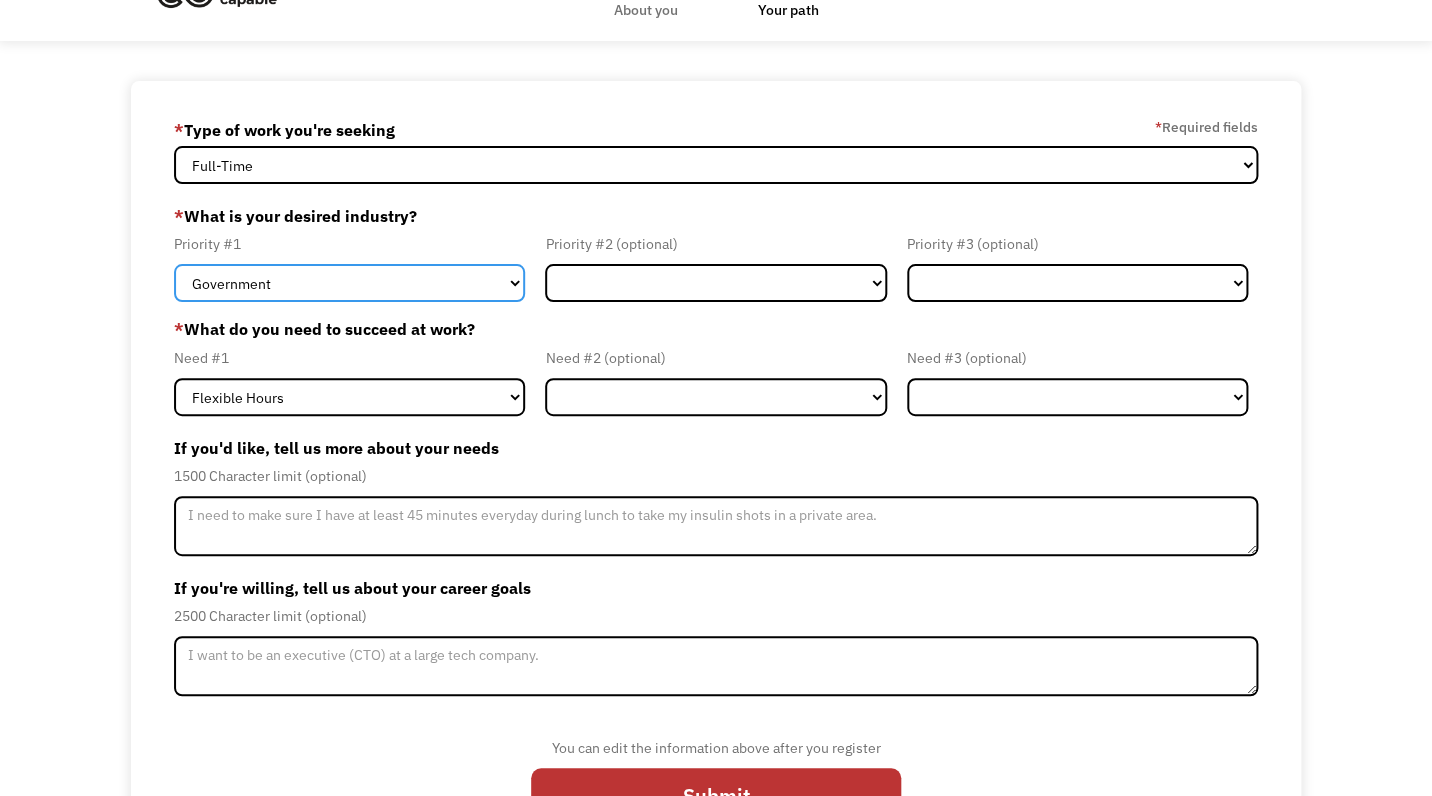select on "Other" 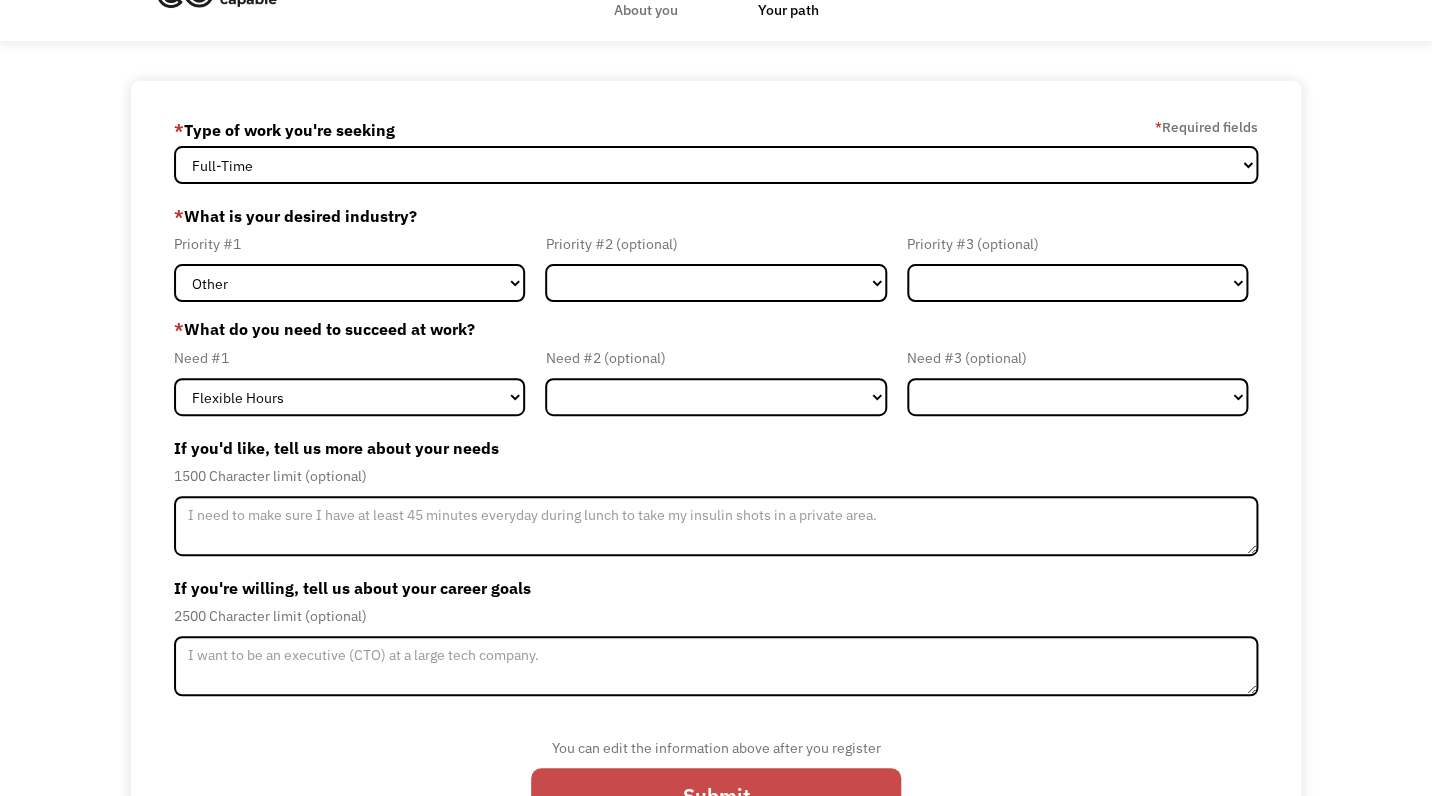 click on "Submit" at bounding box center [716, 796] 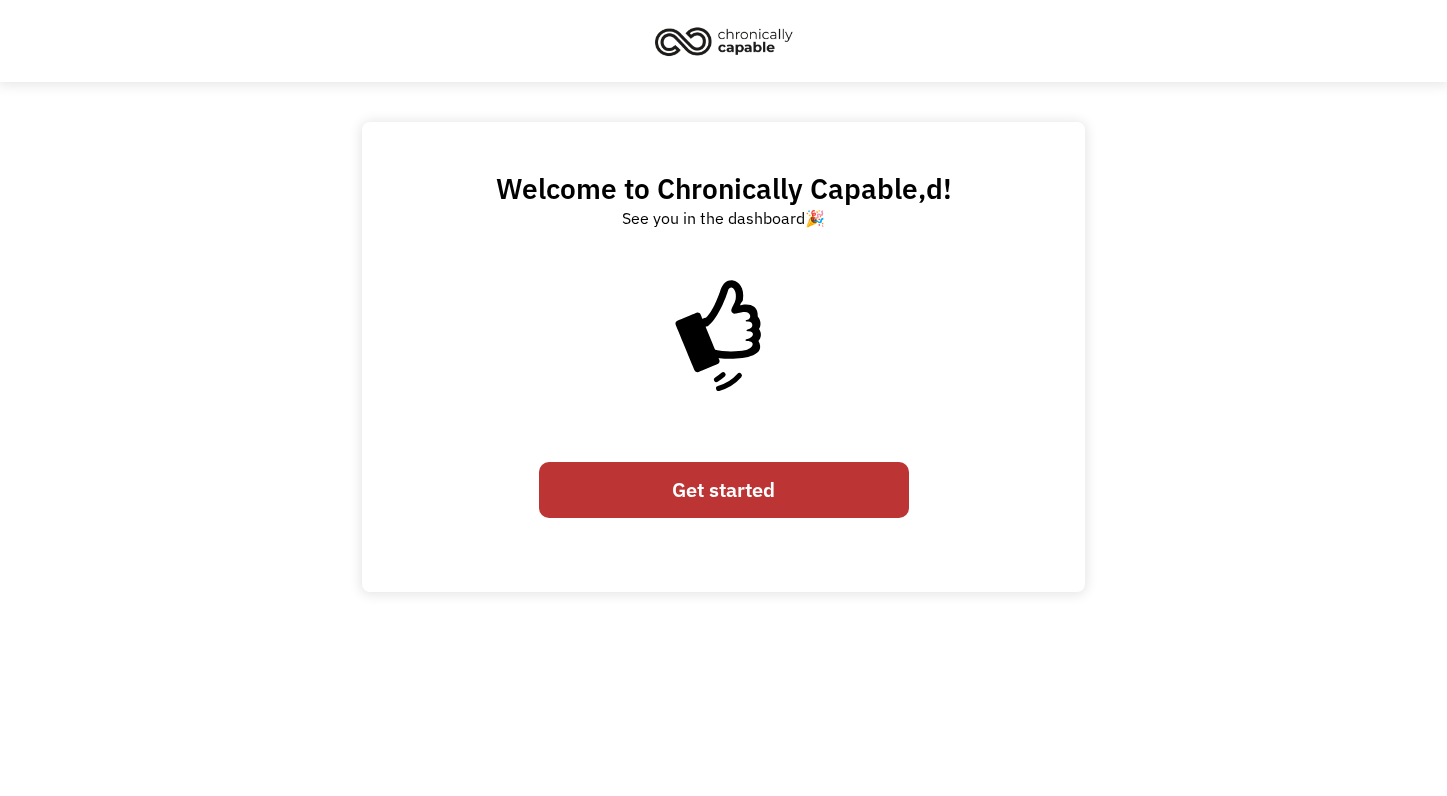 scroll, scrollTop: 0, scrollLeft: 0, axis: both 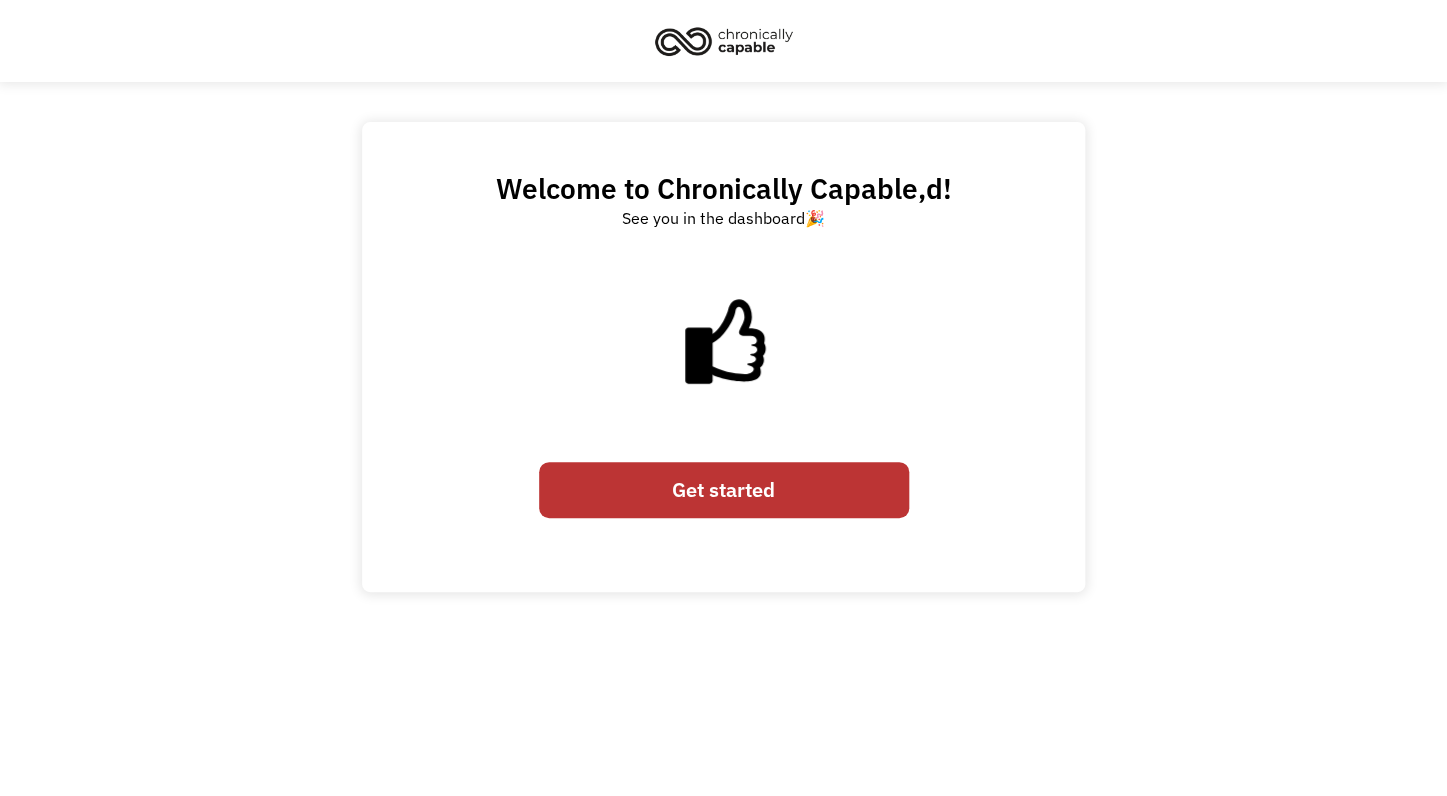 click on "Get started" at bounding box center [724, 490] 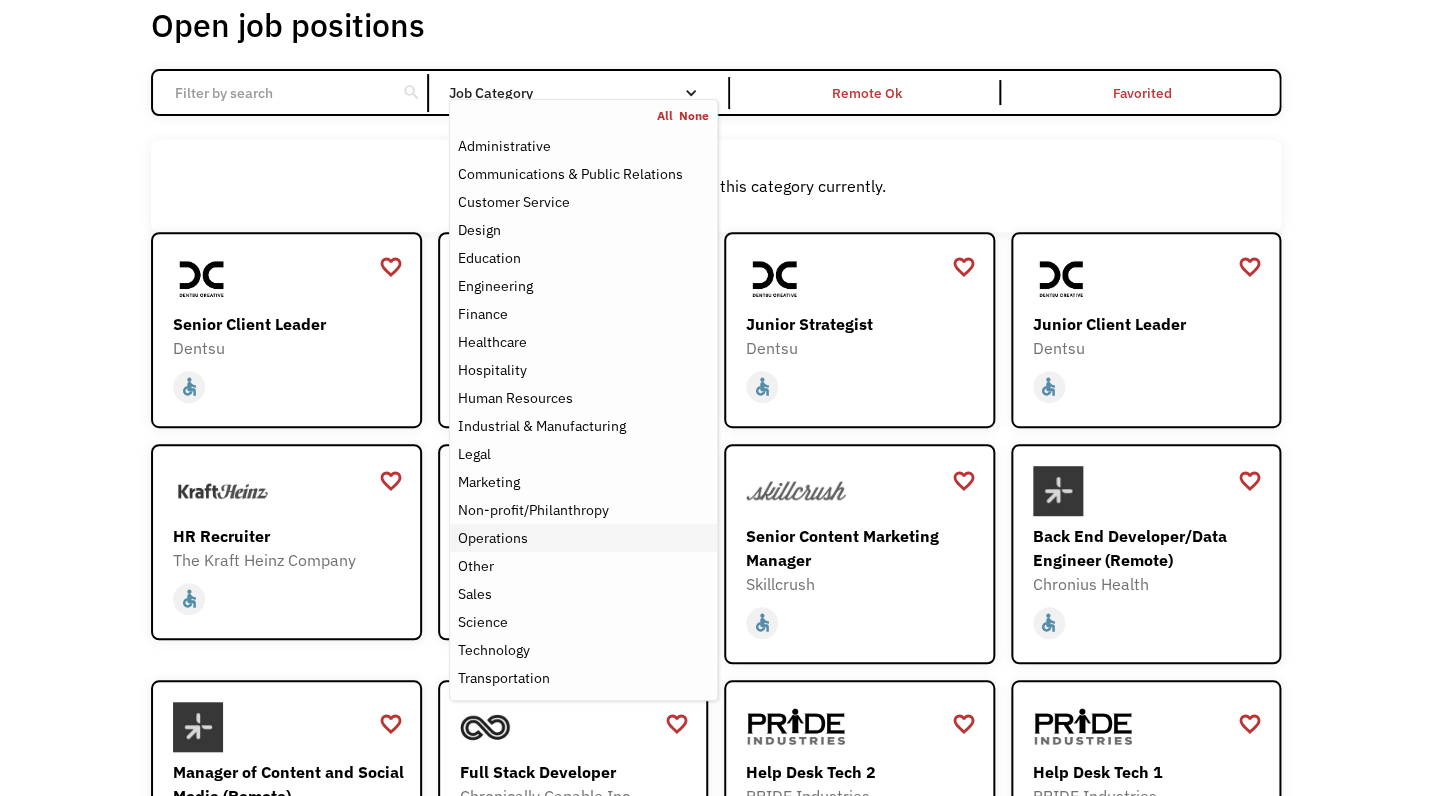 scroll, scrollTop: 130, scrollLeft: 0, axis: vertical 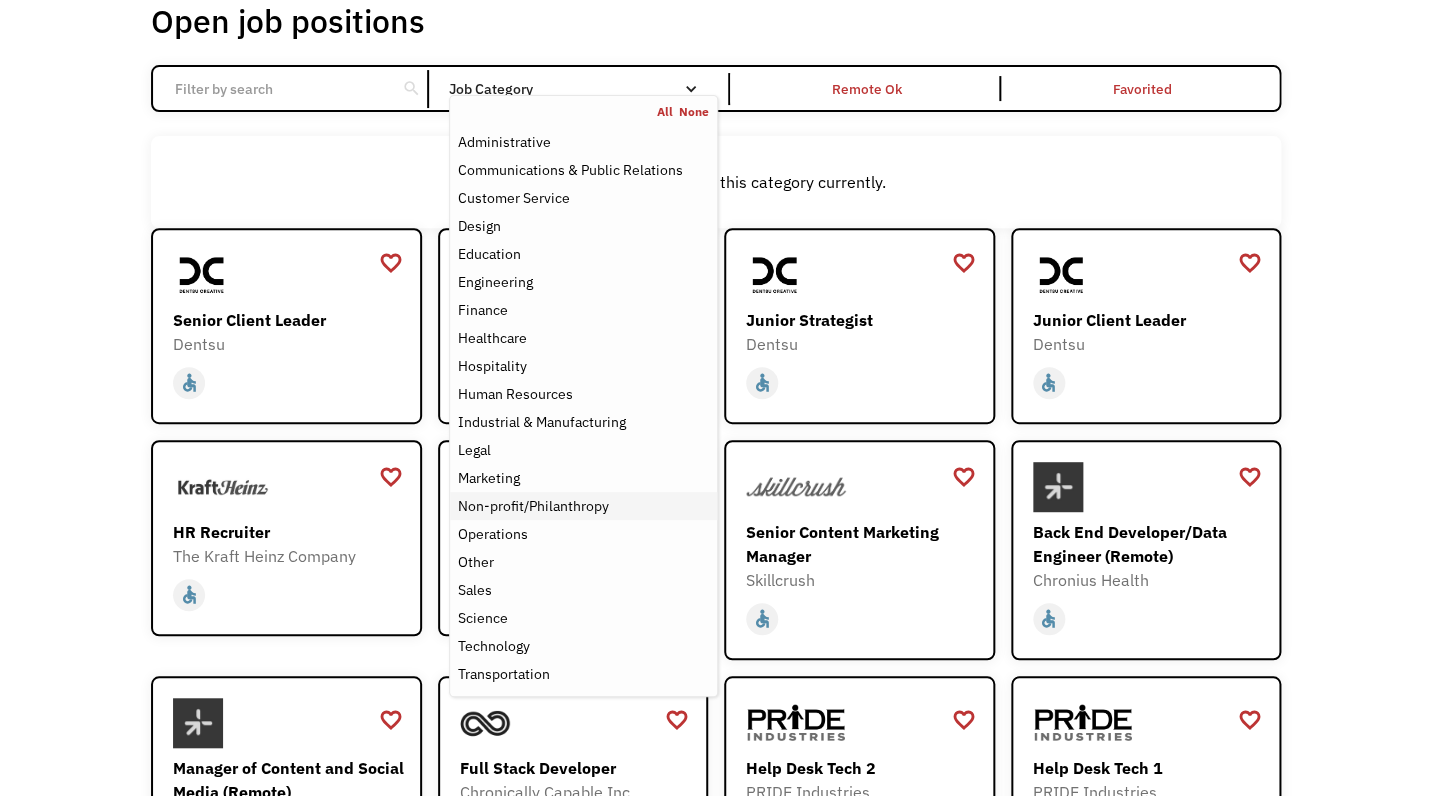 click on "Non-profit/Philanthropy" at bounding box center [533, 506] 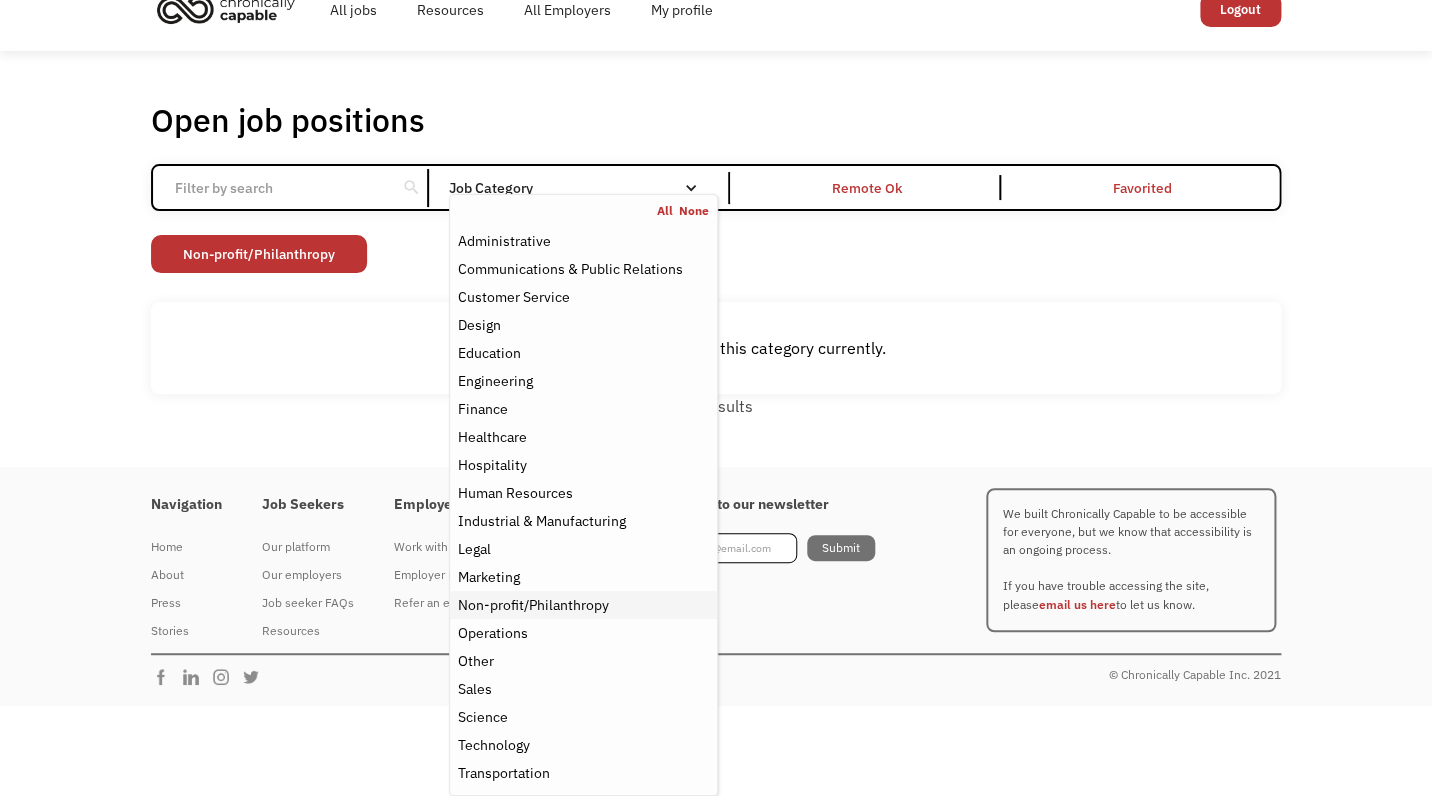 scroll, scrollTop: 31, scrollLeft: 0, axis: vertical 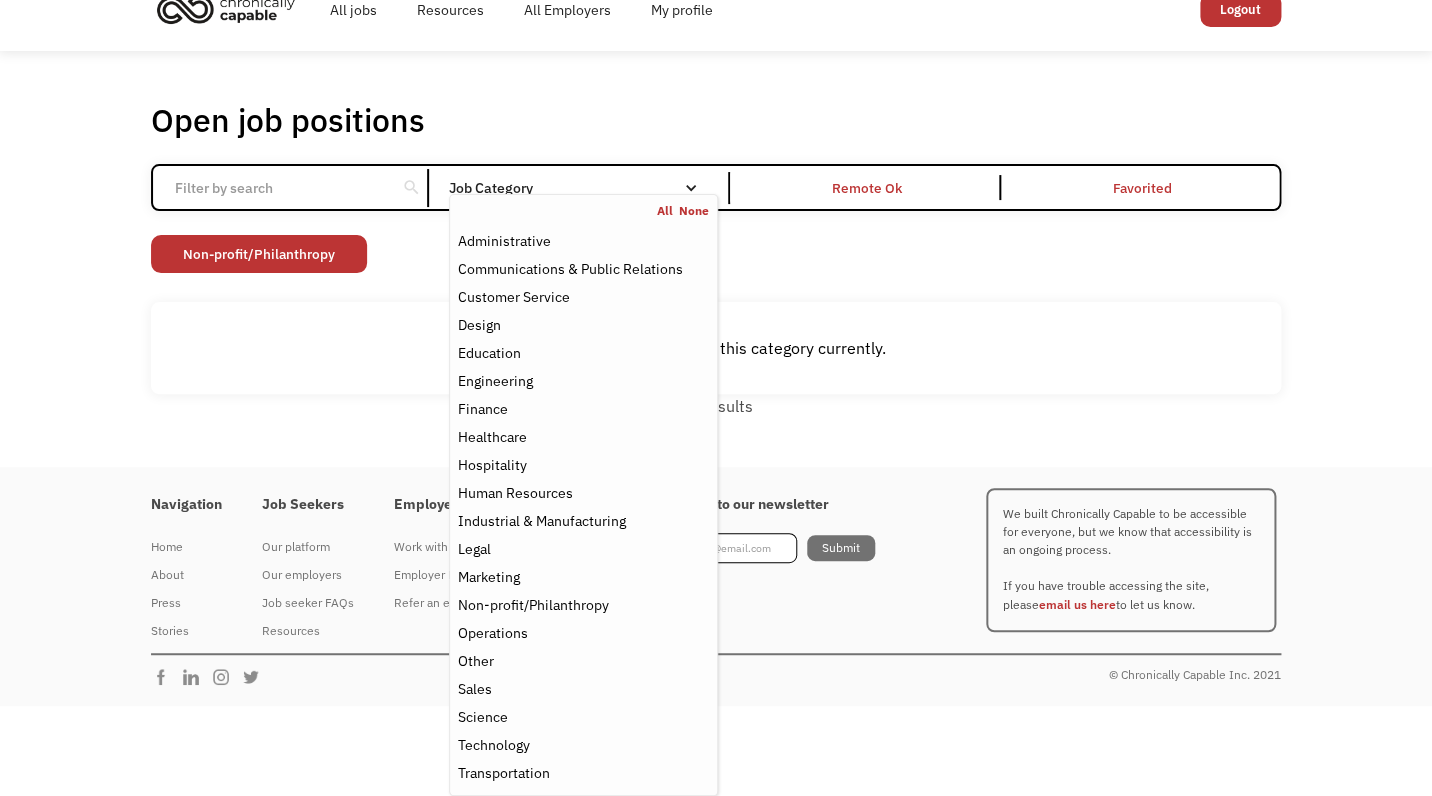 click on "There aren't any jobs in this category currently." at bounding box center [716, 348] 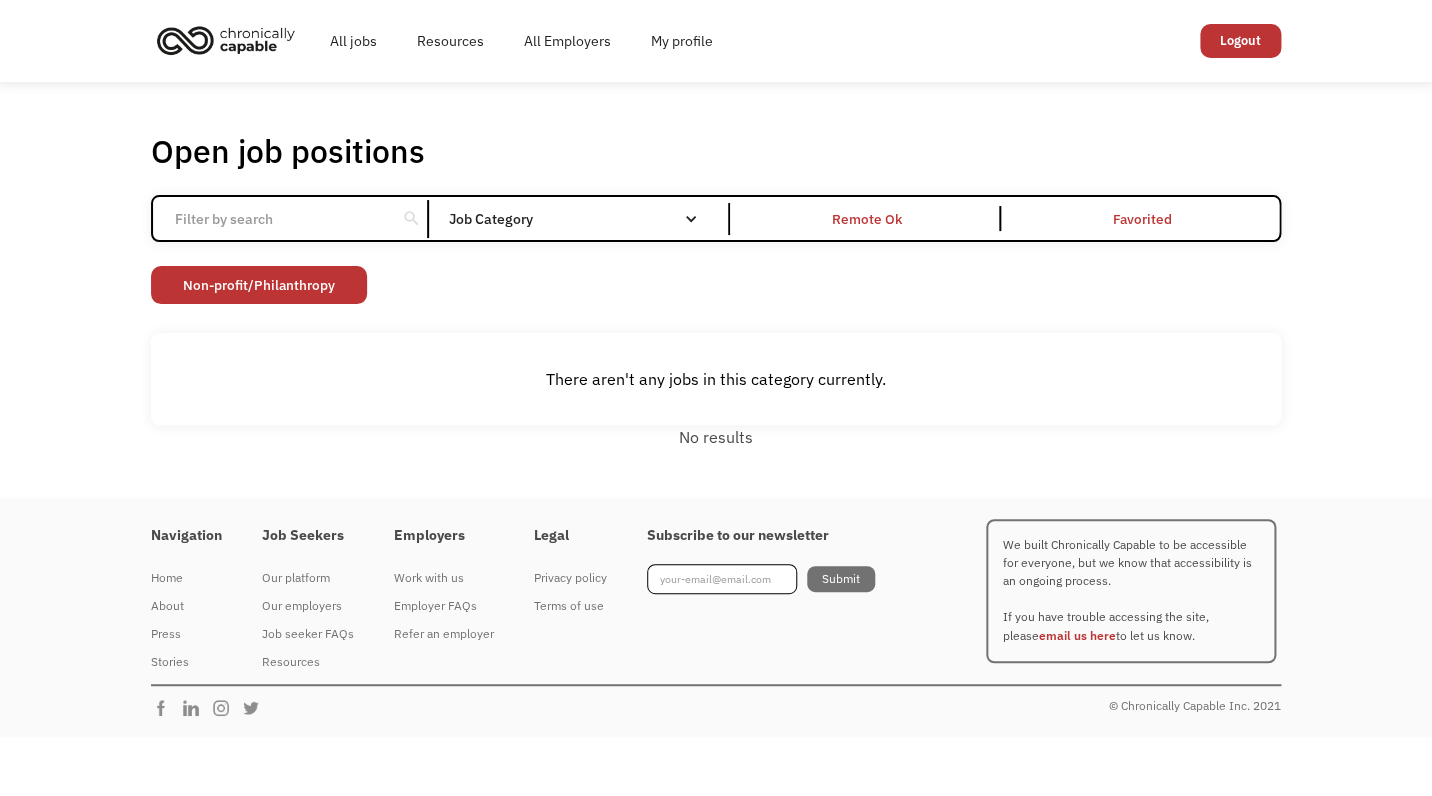 scroll, scrollTop: 0, scrollLeft: 0, axis: both 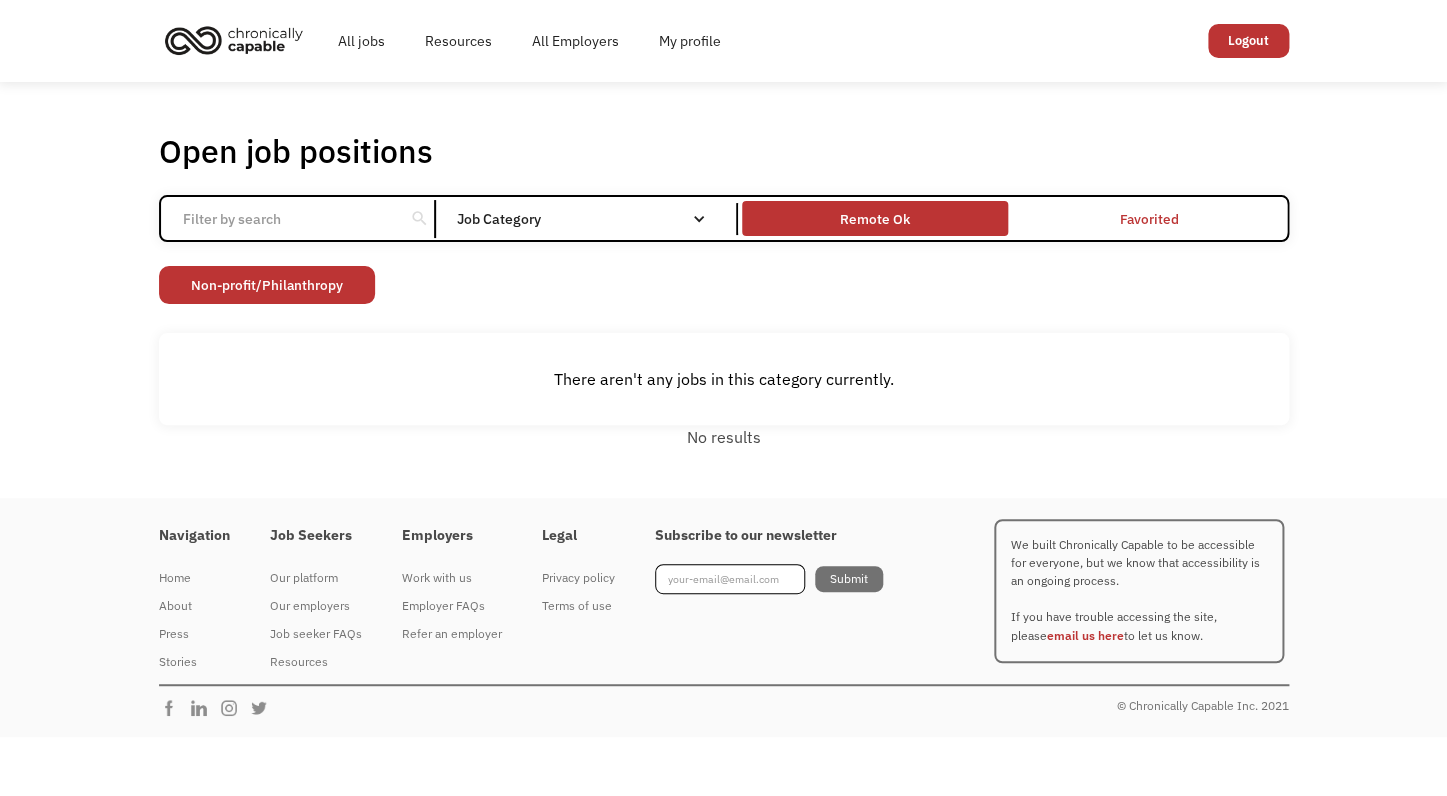 click on "Remote Ok" at bounding box center (875, 219) 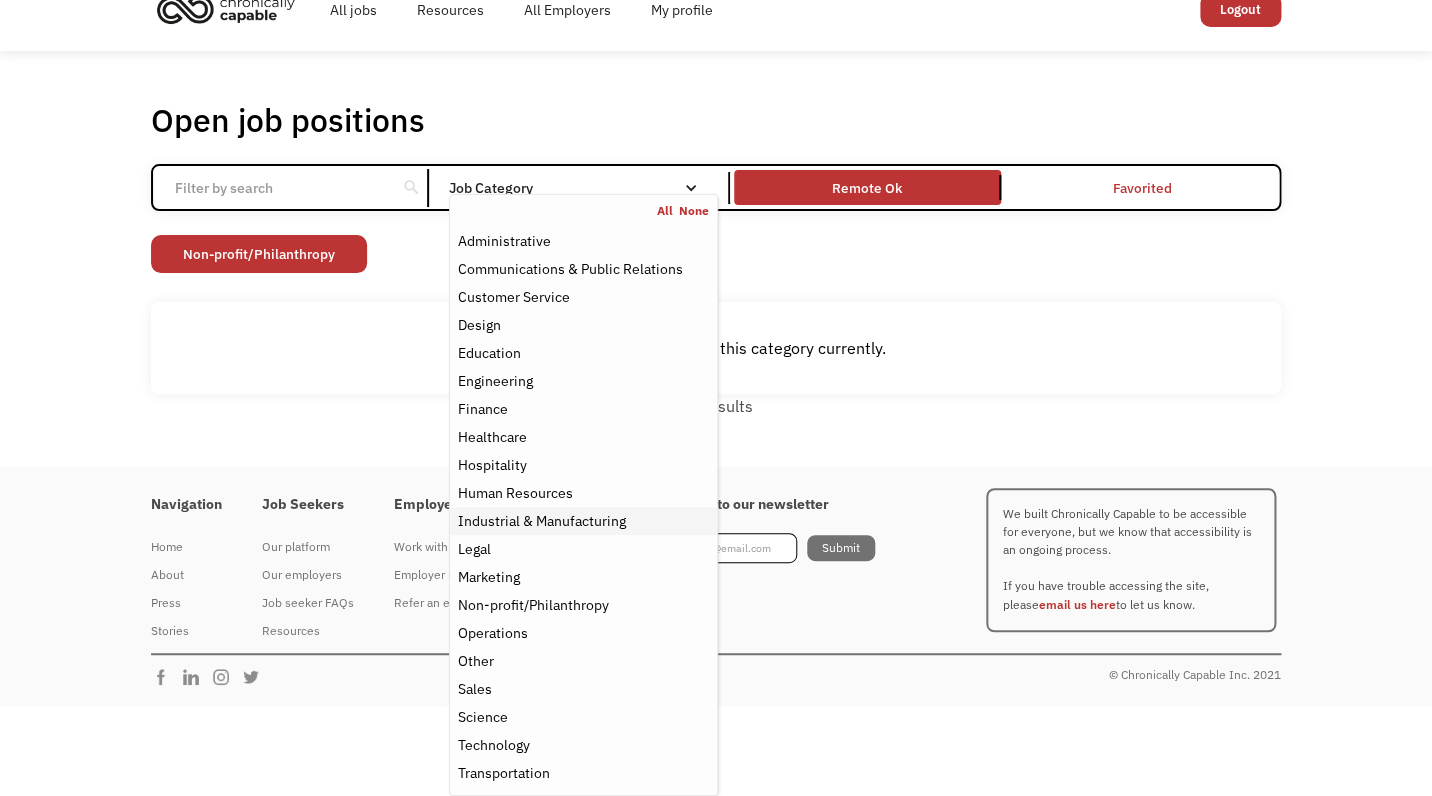 scroll, scrollTop: 0, scrollLeft: 0, axis: both 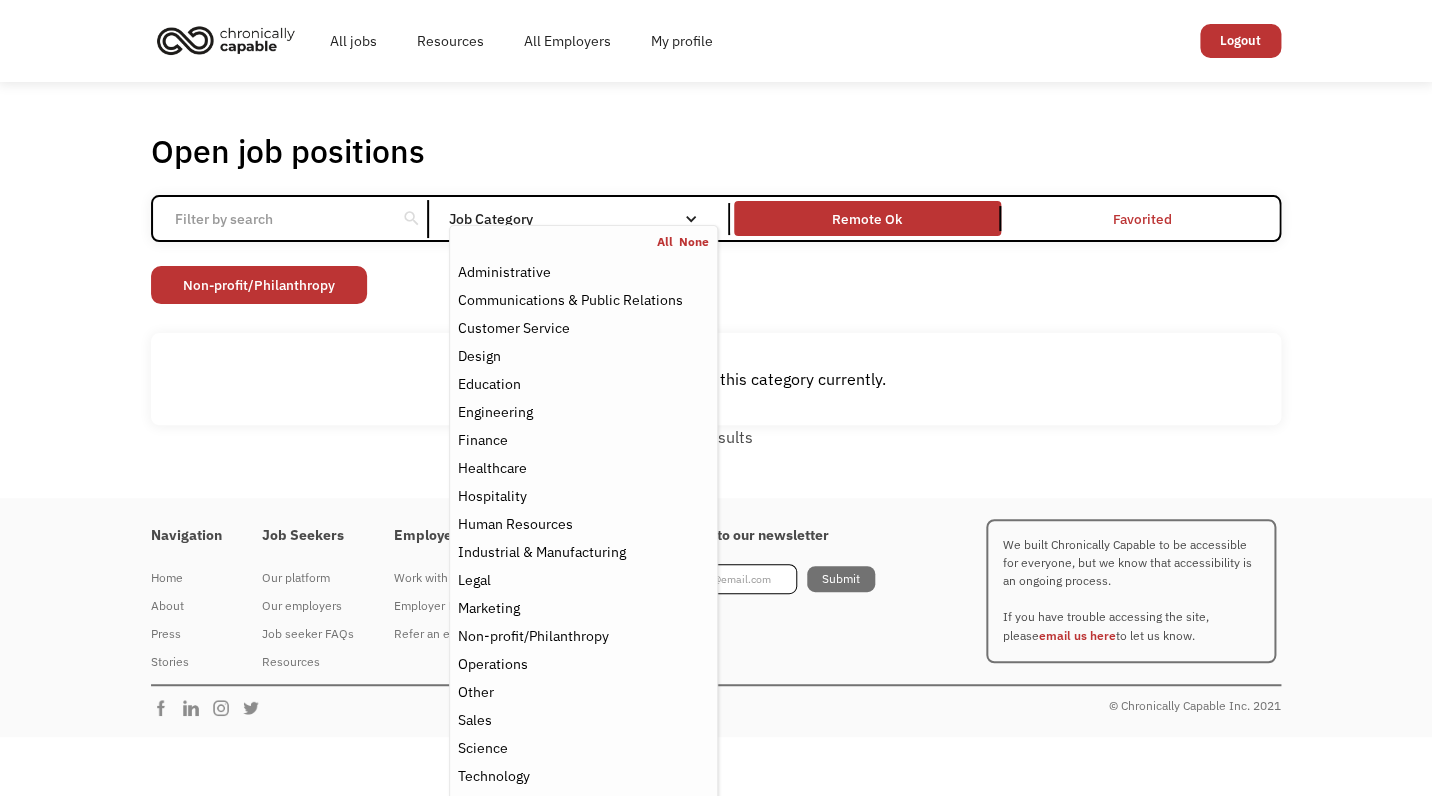 click on "None" at bounding box center (694, 242) 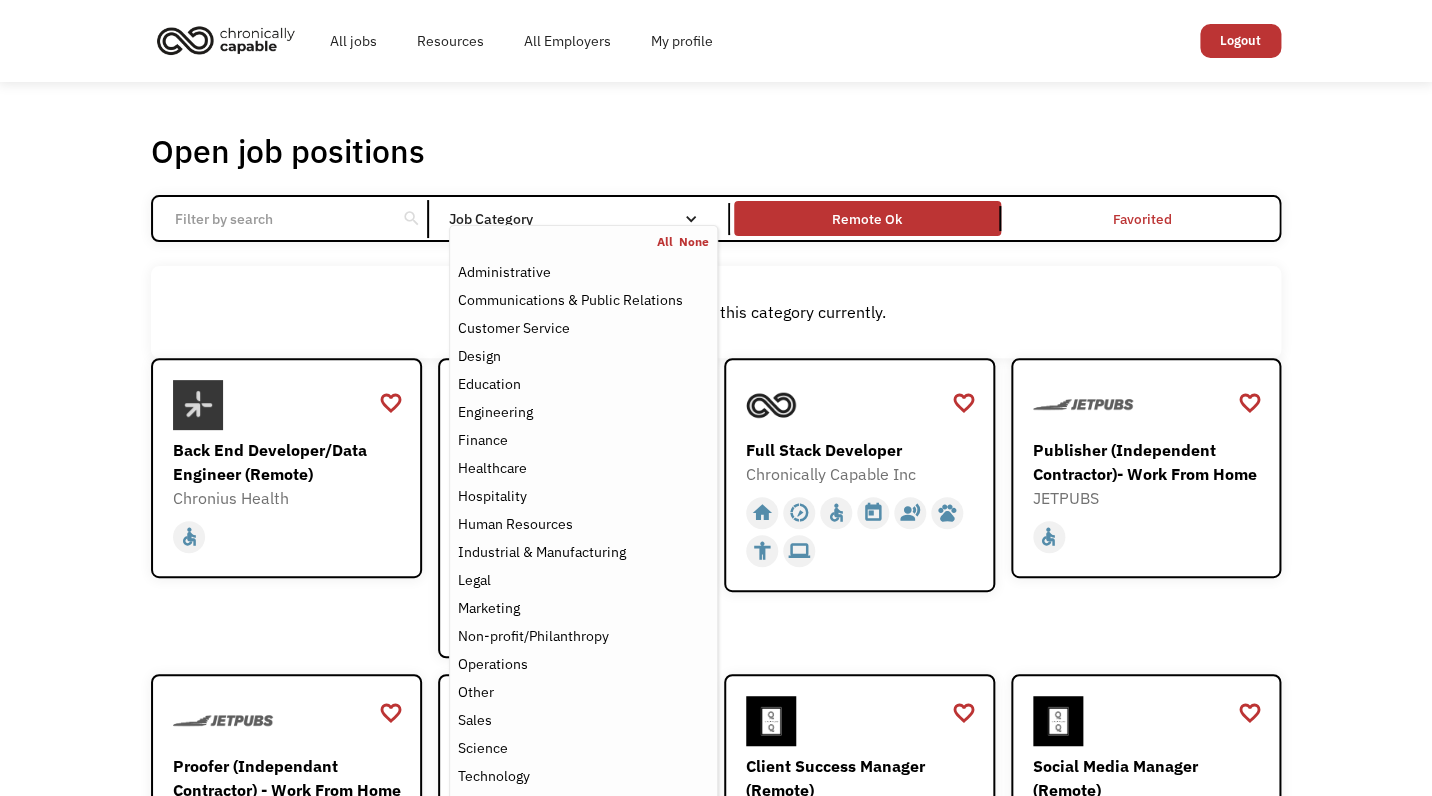 click on "There aren't any jobs in this category currently." at bounding box center (716, 312) 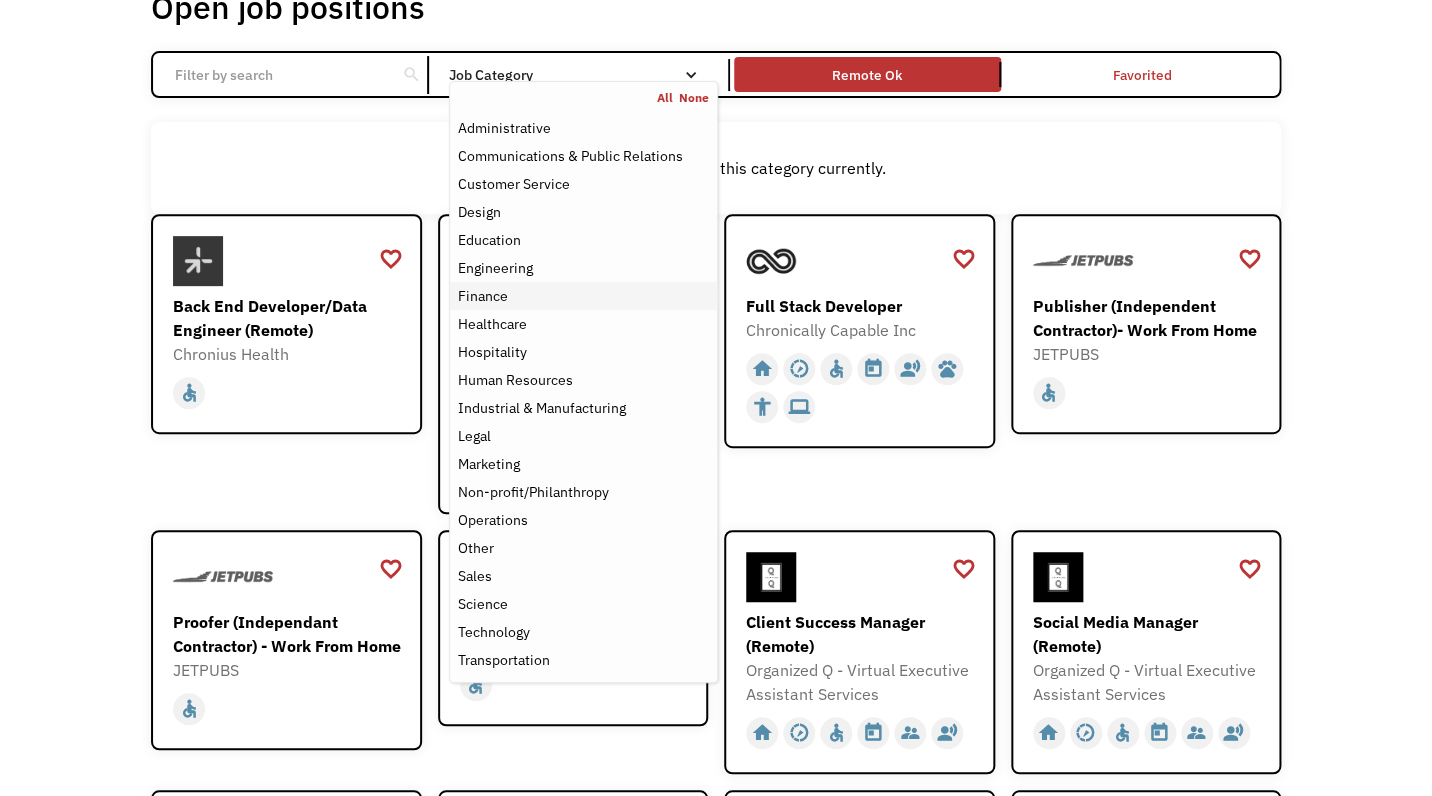 scroll, scrollTop: 142, scrollLeft: 0, axis: vertical 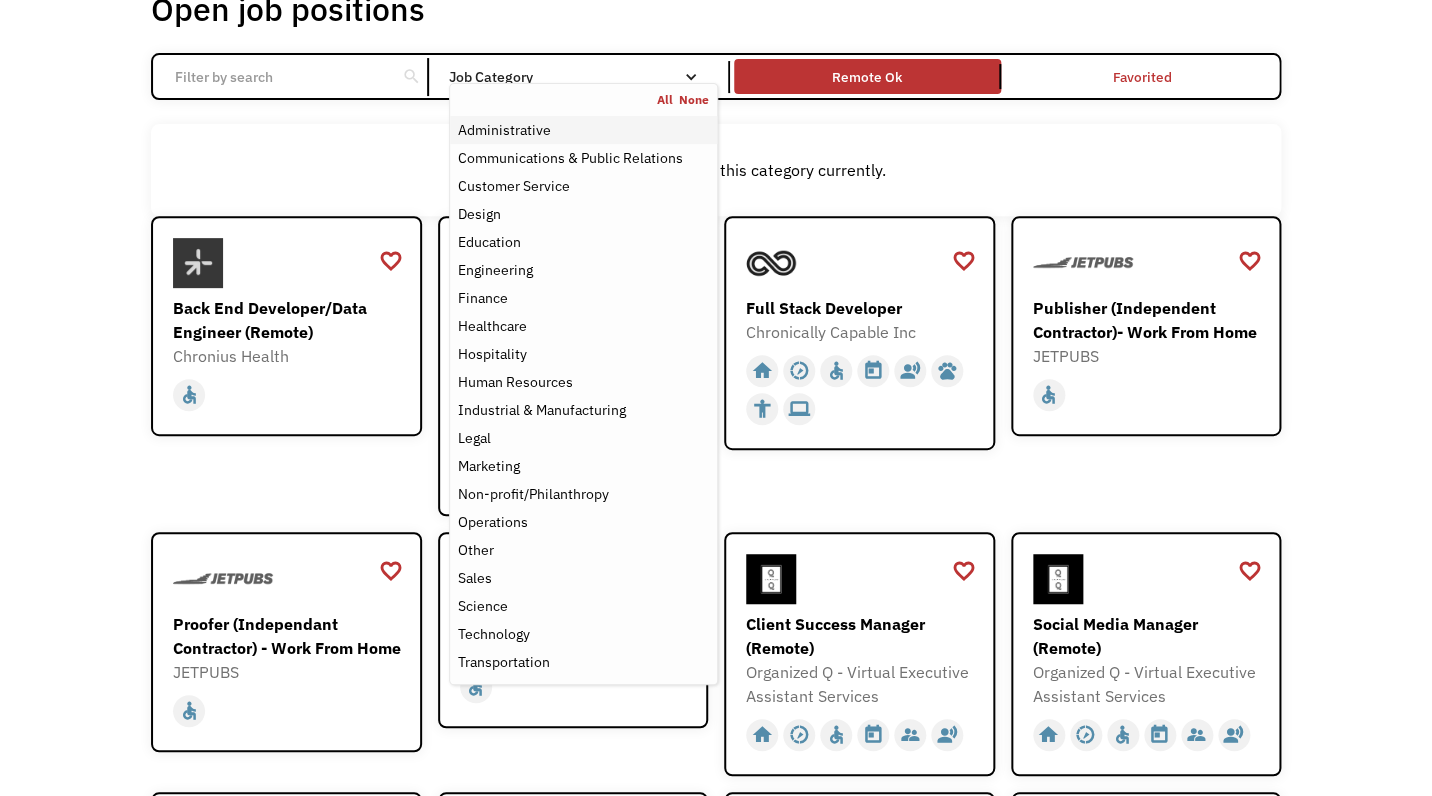 click on "Administrative" at bounding box center (504, 130) 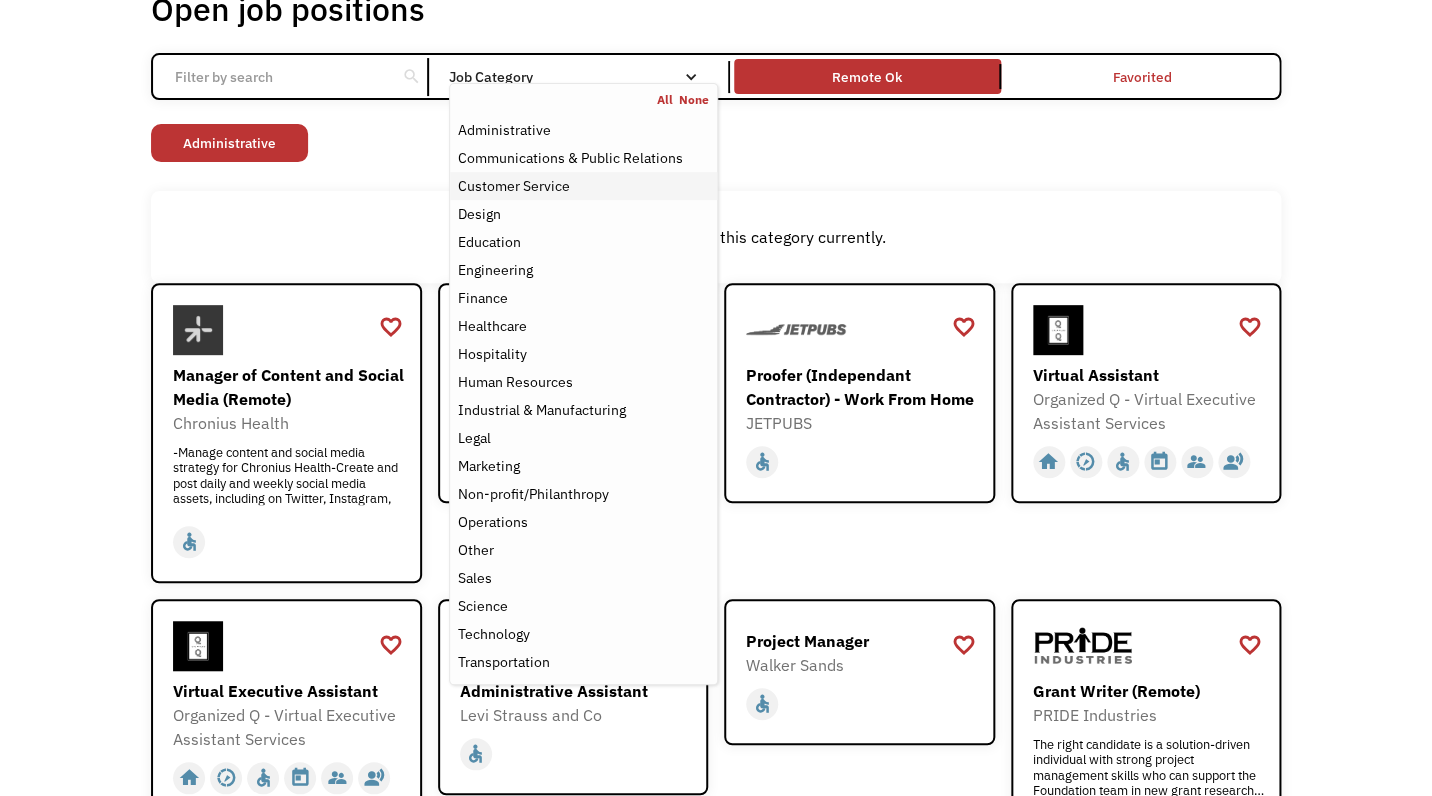 click on "Customer Service" at bounding box center (514, 186) 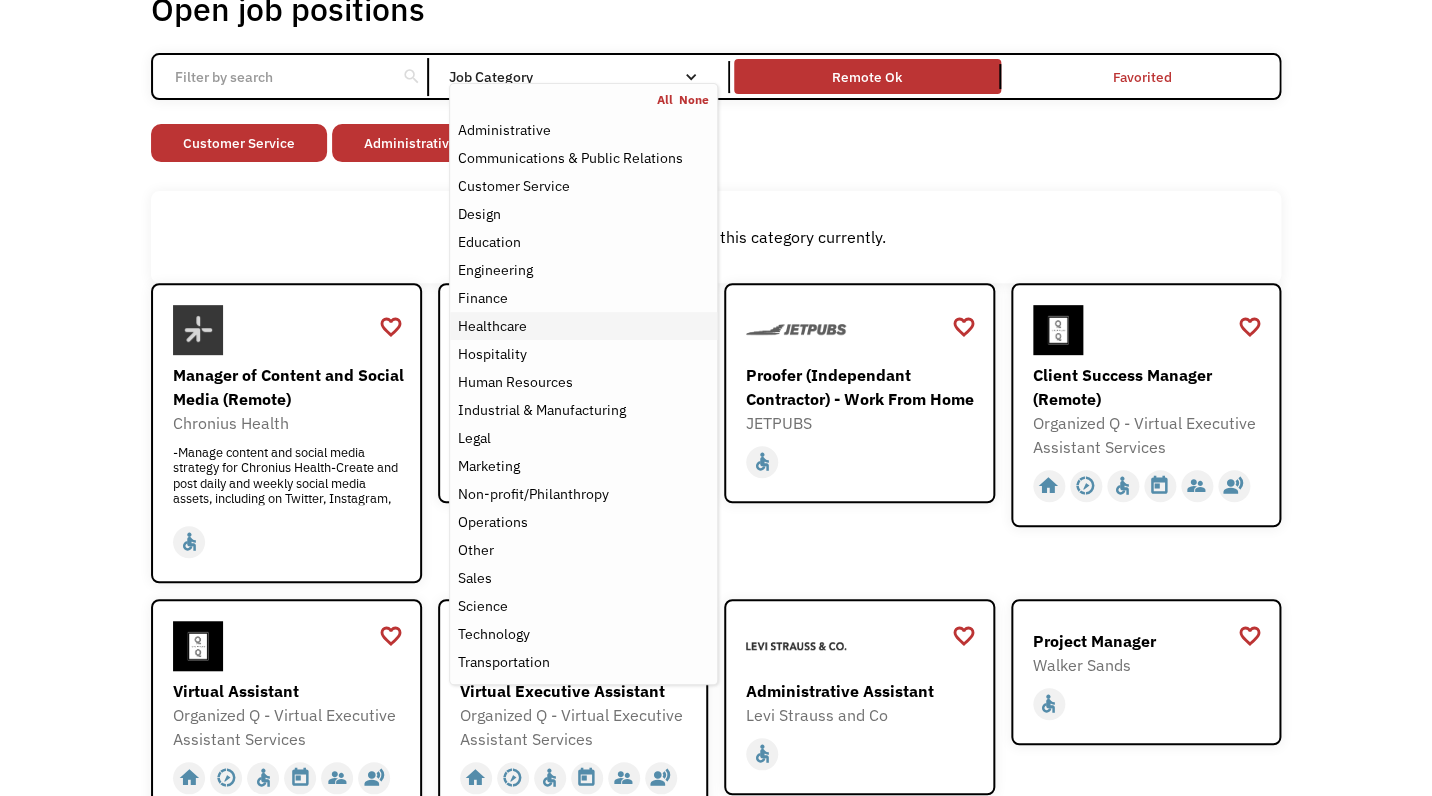 click on "Healthcare" at bounding box center (583, 326) 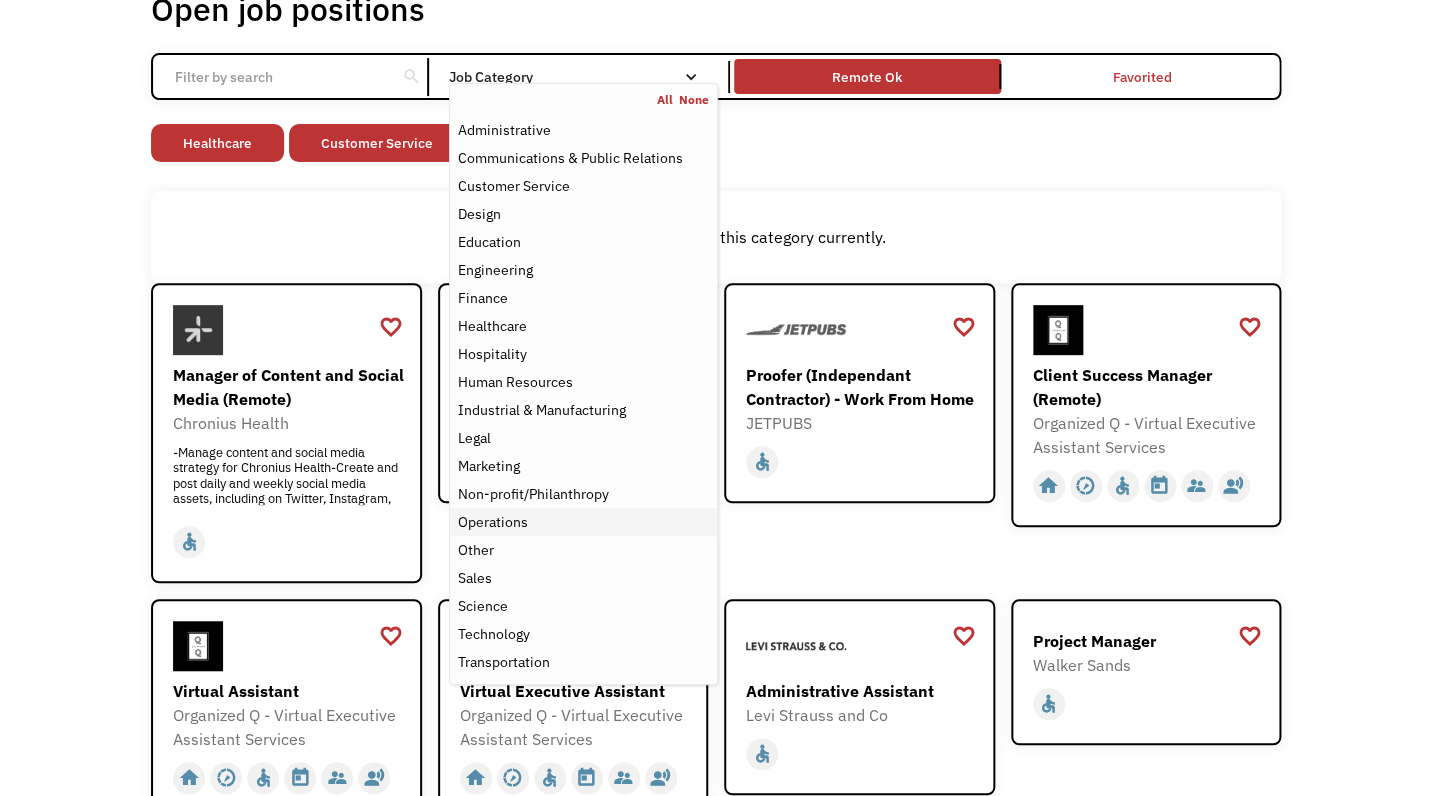 click on "Operations" at bounding box center (493, 522) 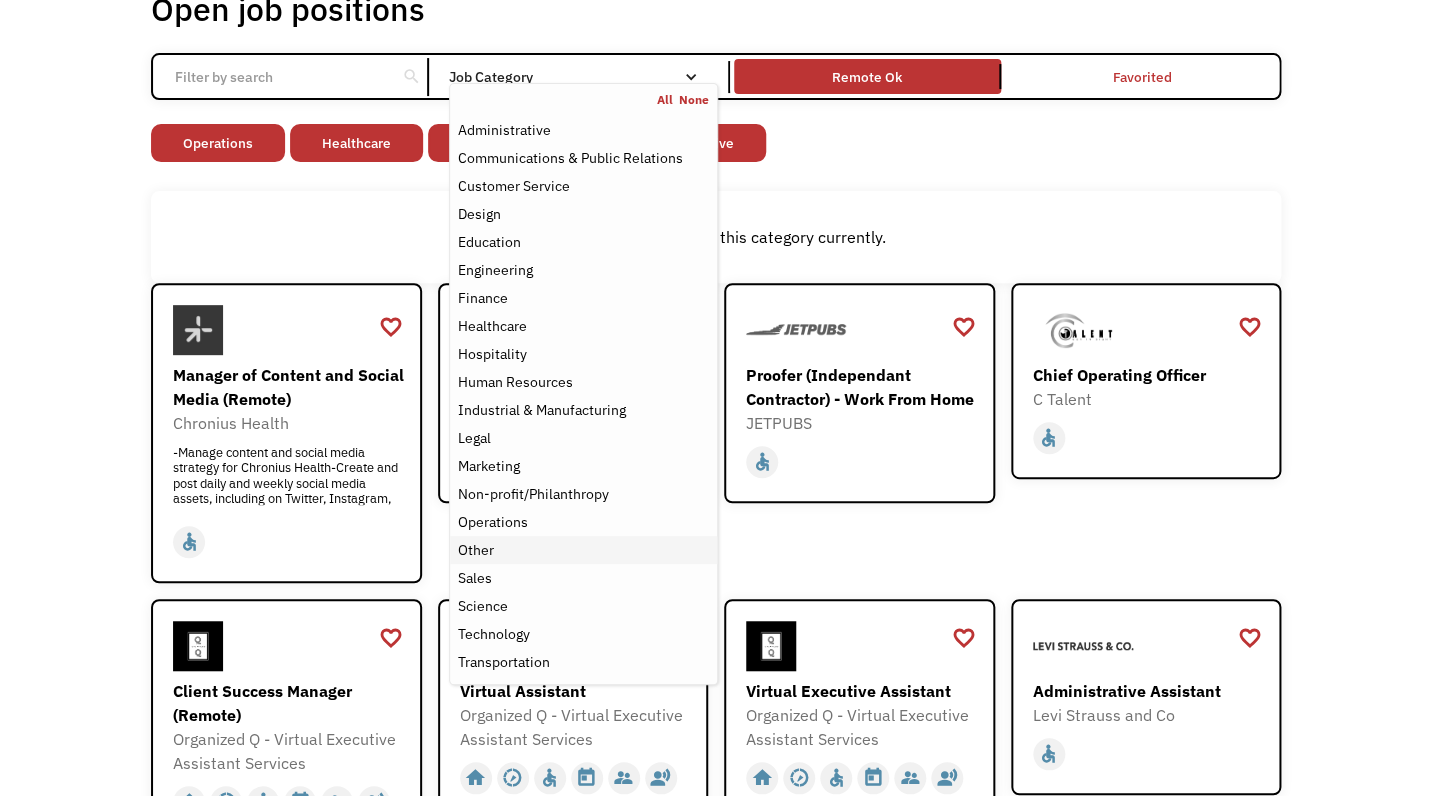 click on "Other" at bounding box center (476, 550) 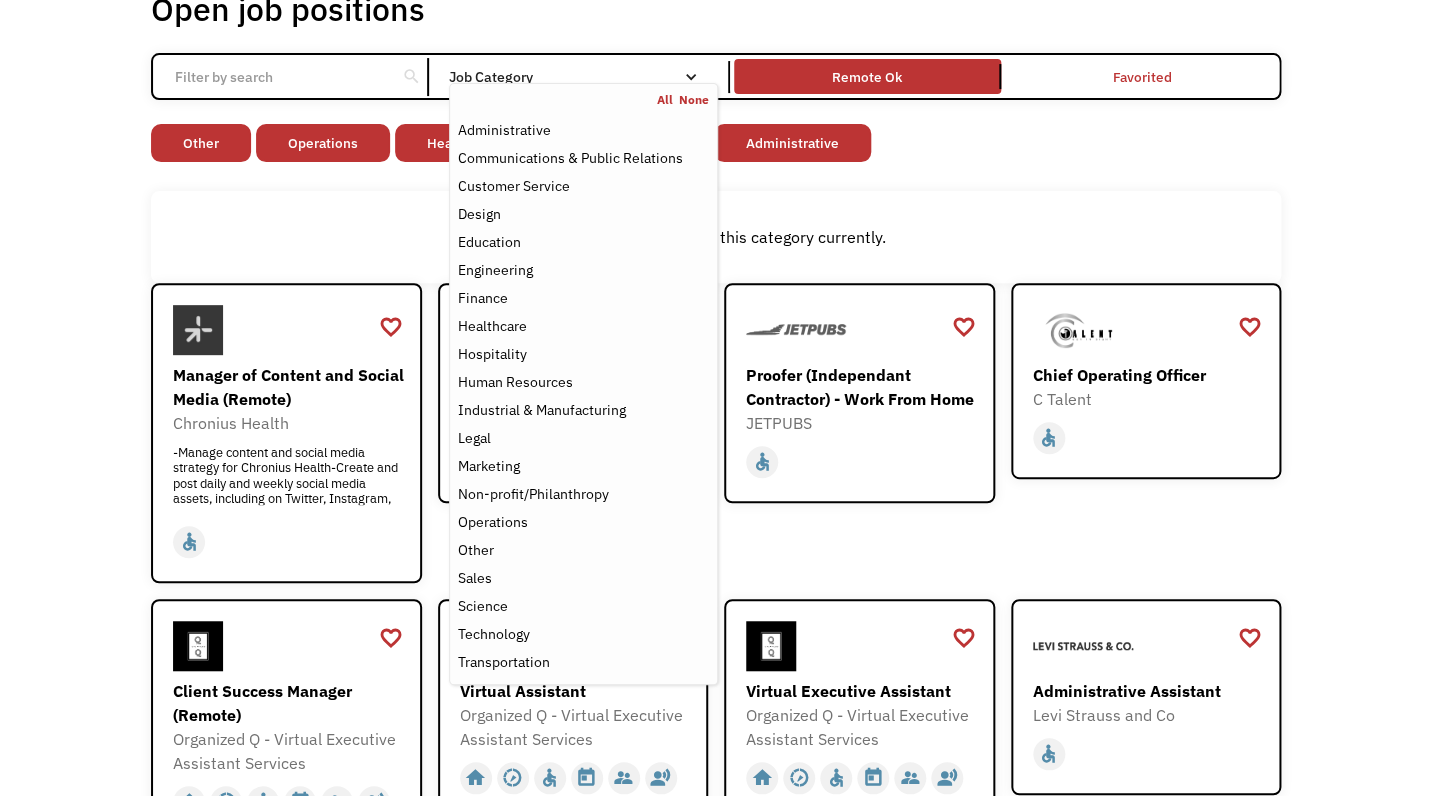 click on "Open job positions You have  X  liked items Search search Filter by category Administration Communications & Public Relations Customer Service Design Education Engineering Finance Healthcare Hospitality Human Resources Industrial & Manufacturing Legal Marketing Operations Sales Science Technology Transportation Other Job Category All None Administrative Communications & Public Relations Customer Service Design Education Engineering Finance Healthcare Hospitality Human Resources Industrial & Manufacturing Legal Marketing Non-profit/Philanthropy Operations Other Sales Science Technology Transportation Filter by type Full-time Part-time Remote Ok Favorited Favorited Thank you! Your submission has been received! Oops! Something went wrong while submitting the form. Non-profit/Philanthropy Other Transportation Technology Science Sales Operations Marketing Legal Industrial & Manufacturing Human Resources Hospitality Healthcare Finance Engineering Education Design Customer Service Communications & Public Relations" at bounding box center (716, 738) 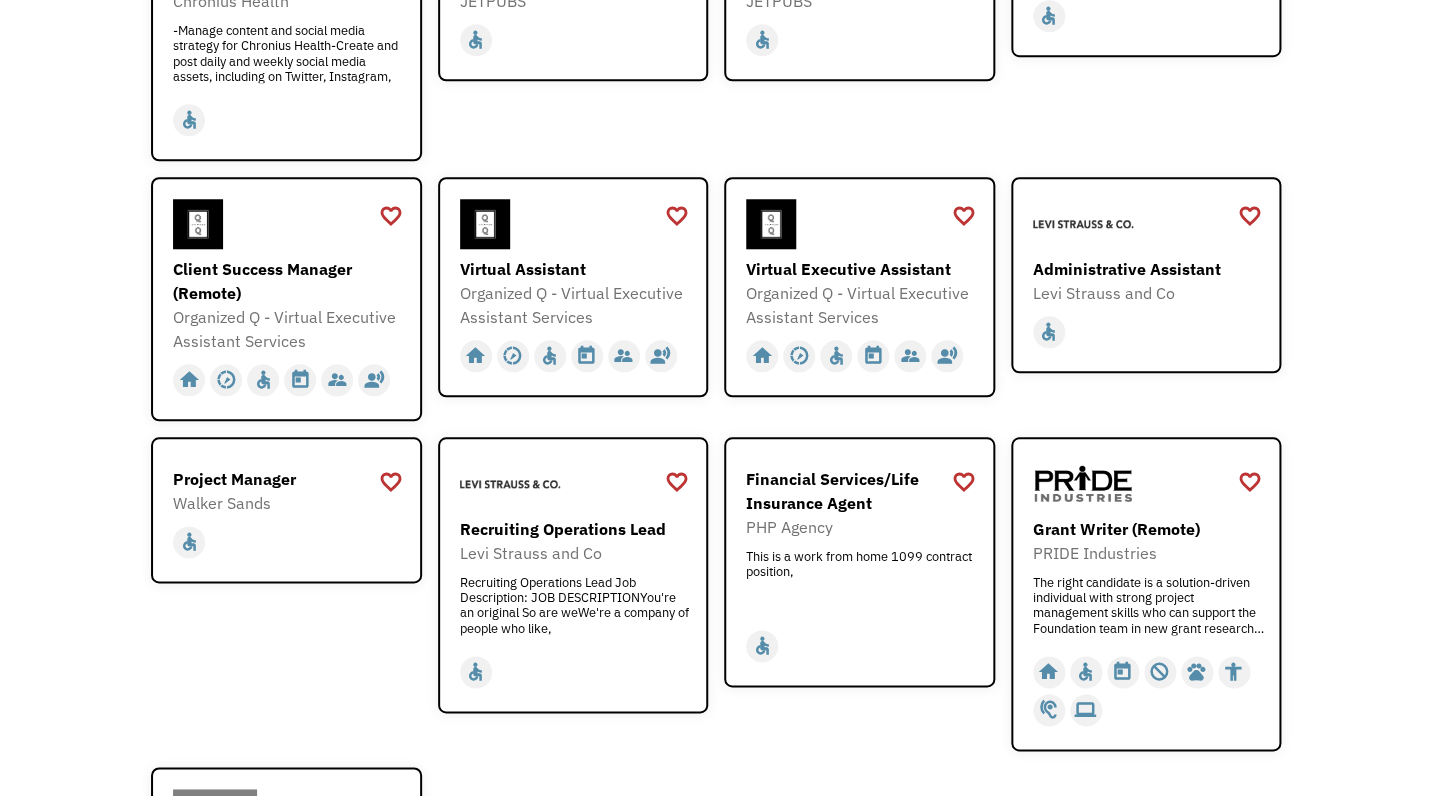 scroll, scrollTop: 565, scrollLeft: 0, axis: vertical 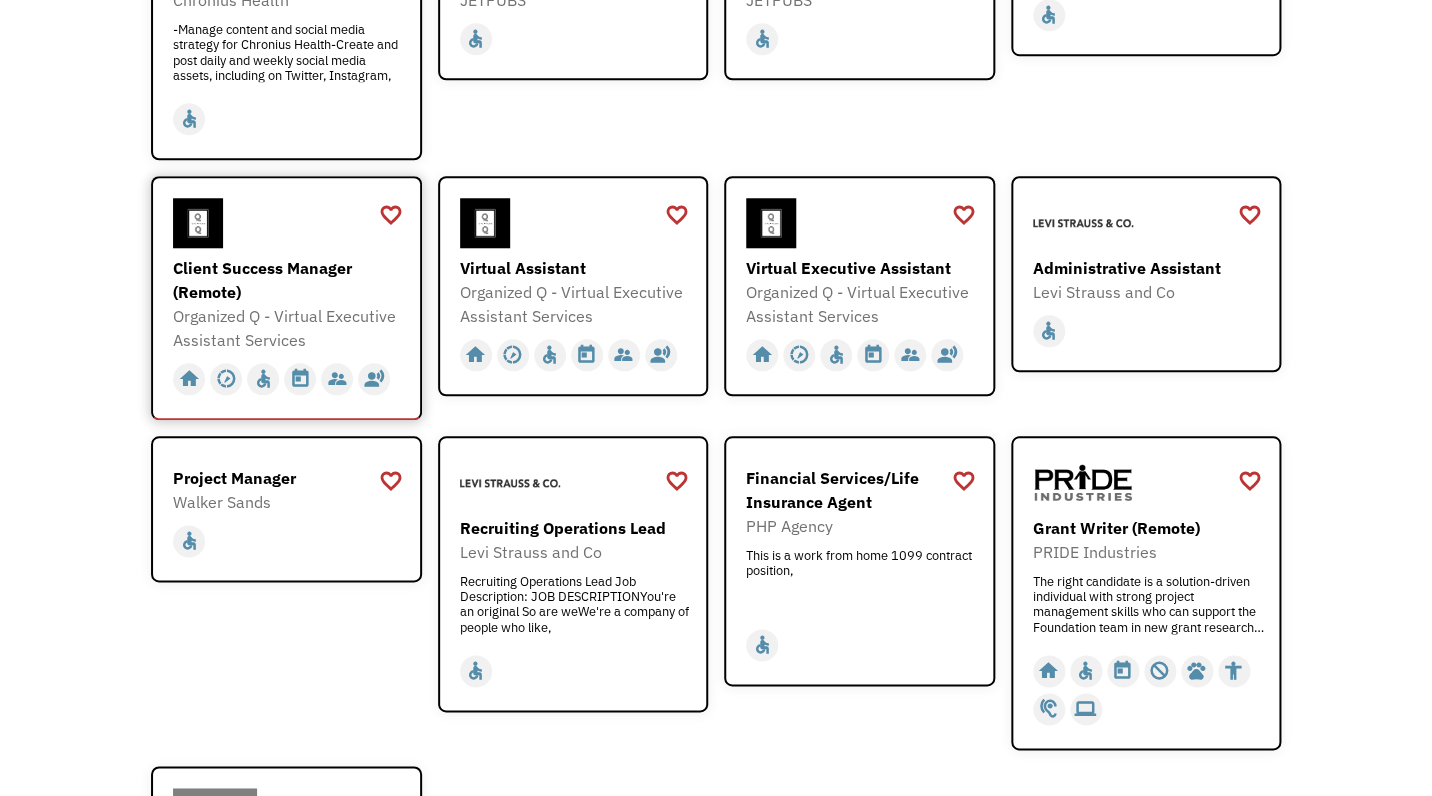 click on "Client Success Manager (Remote)" at bounding box center (289, 280) 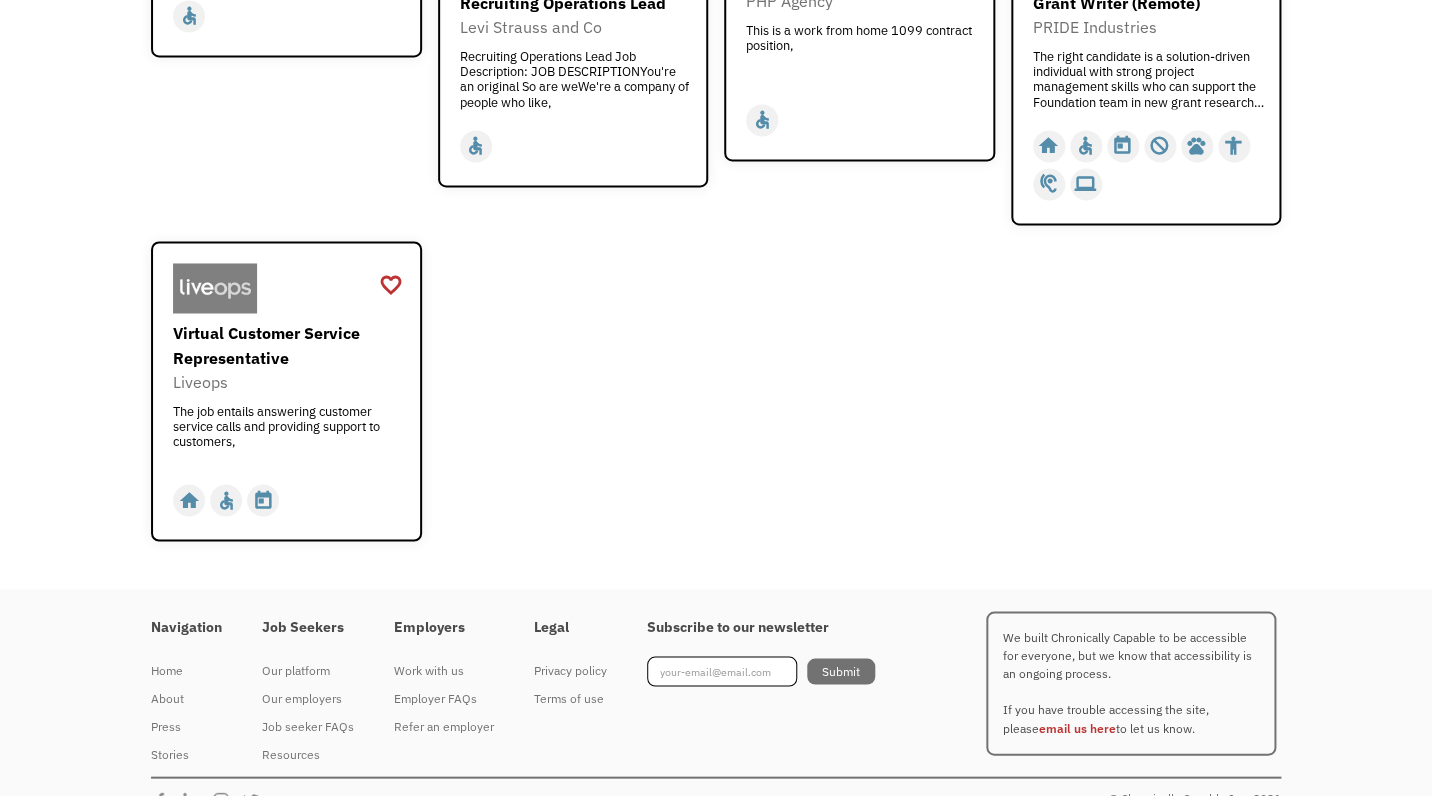 scroll, scrollTop: 1098, scrollLeft: 0, axis: vertical 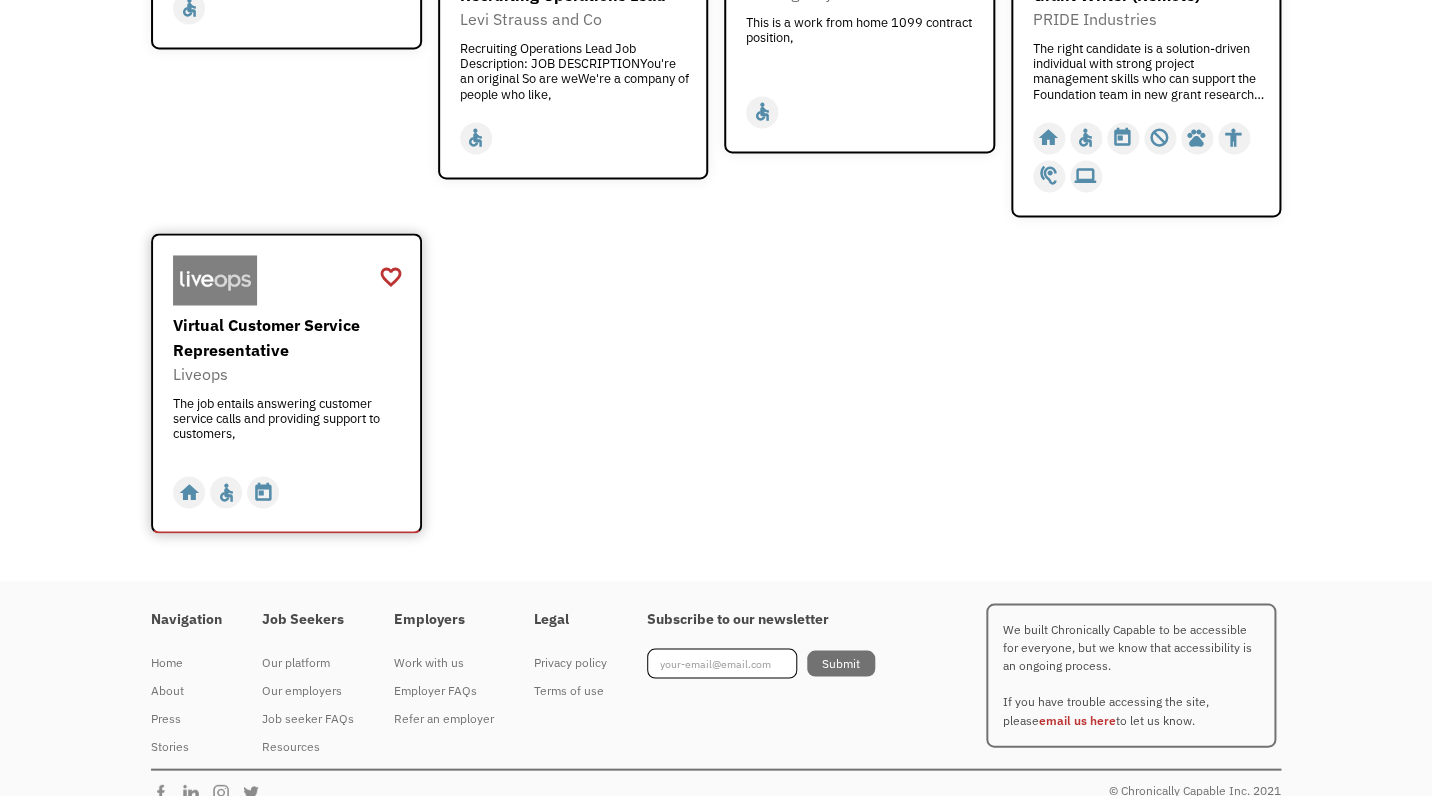 click on "Virtual Customer Service Representative" at bounding box center (289, 337) 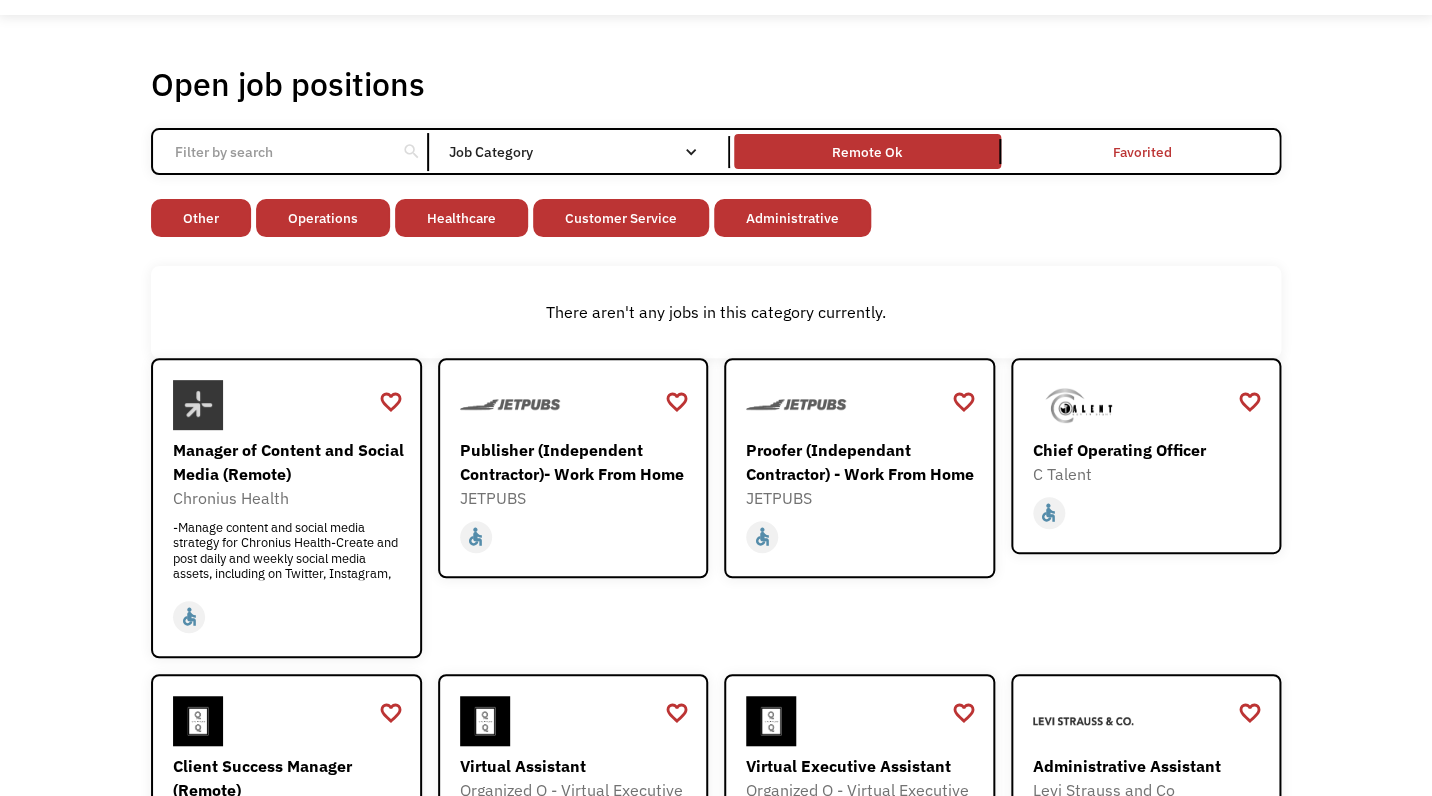 scroll, scrollTop: 63, scrollLeft: 0, axis: vertical 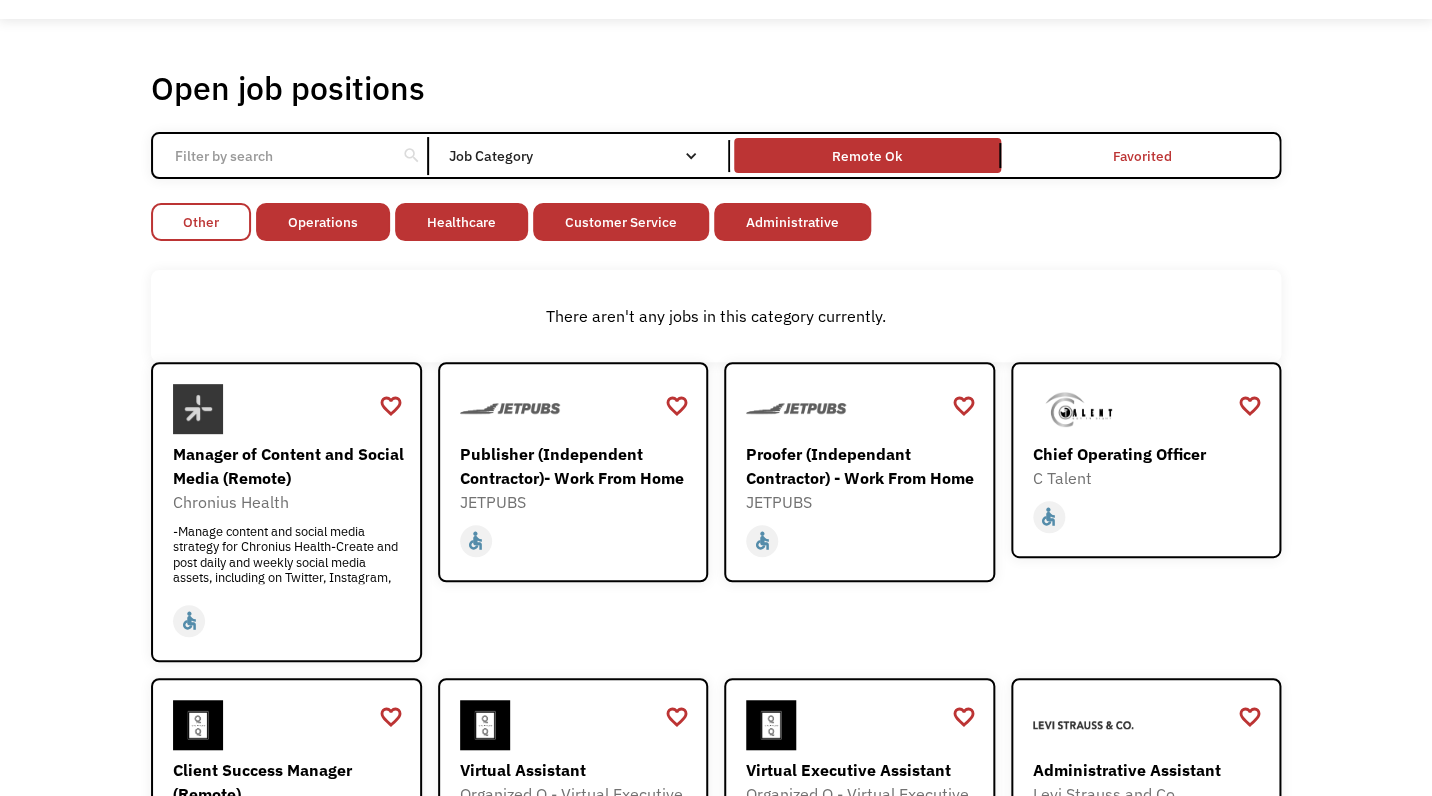 click on "Other" at bounding box center (201, 222) 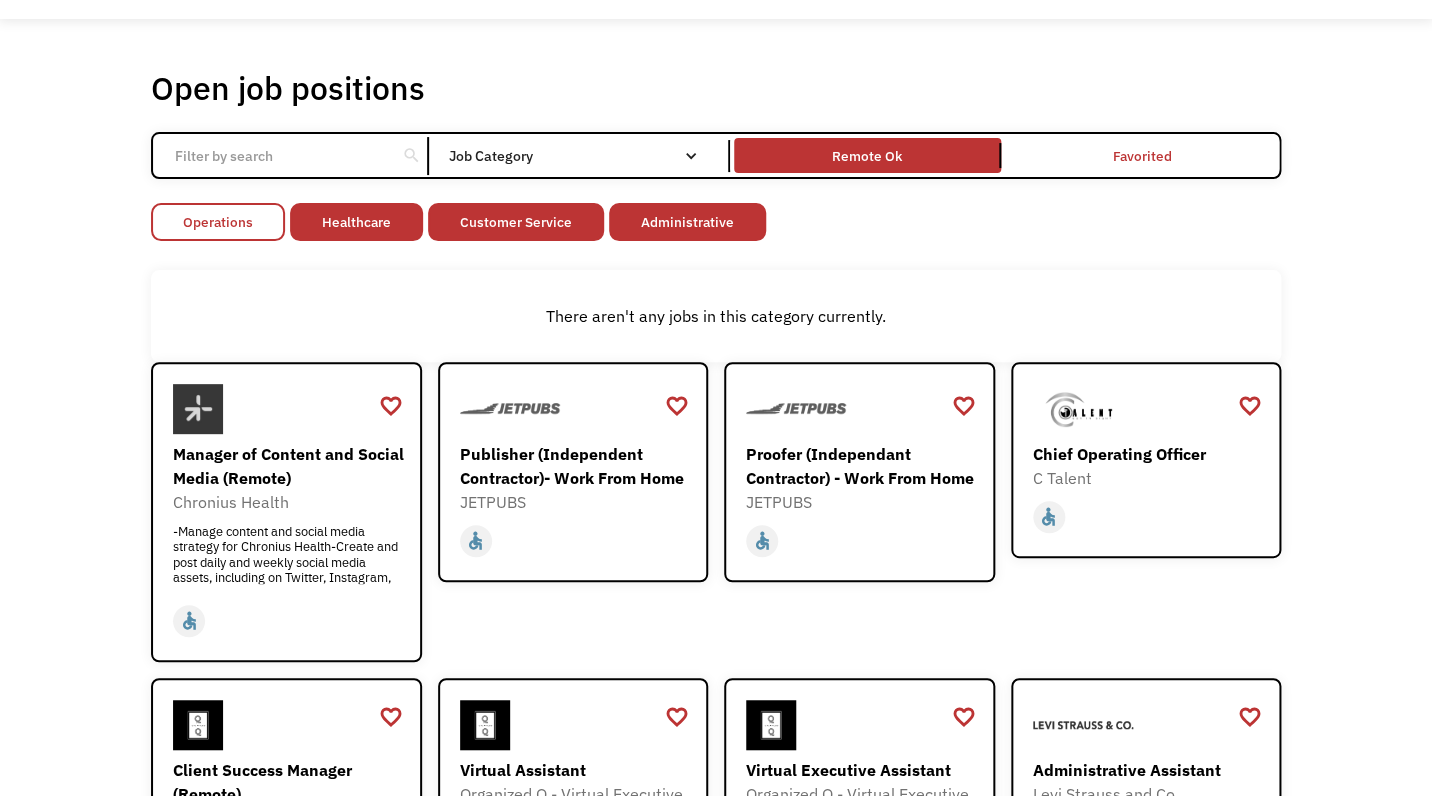 click on "Operations" at bounding box center (218, 222) 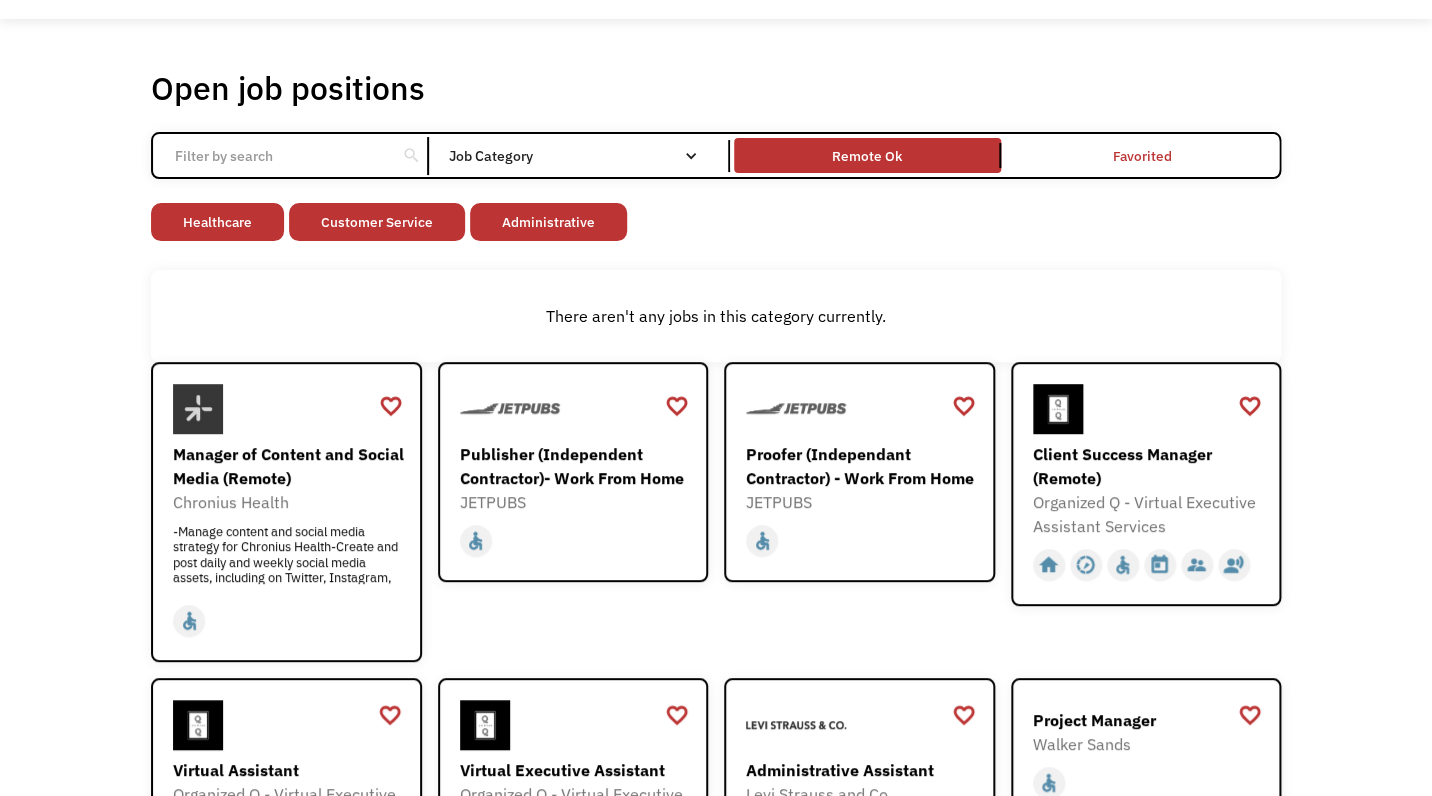 click on "Healthcare" at bounding box center (217, 222) 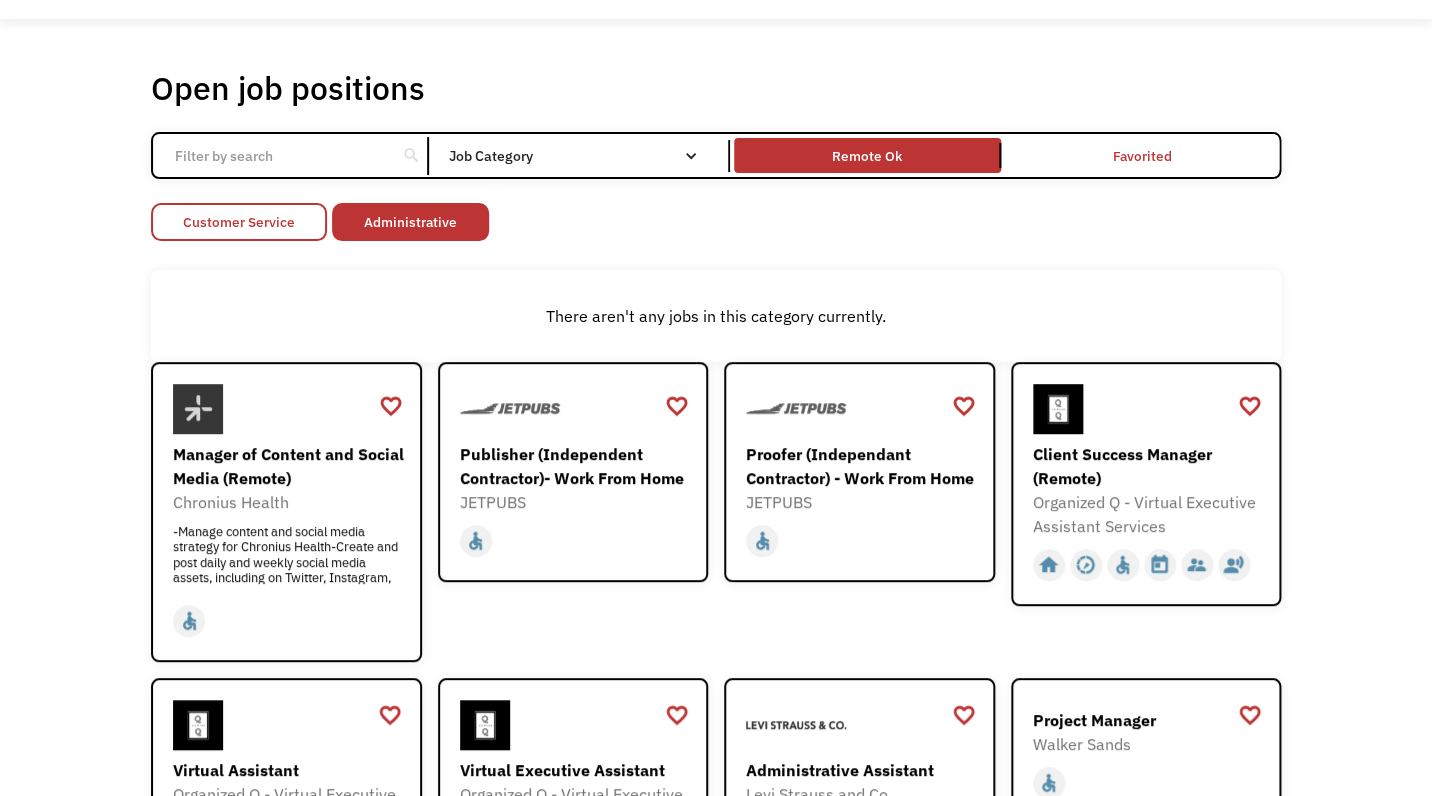 click on "Customer Service" at bounding box center [239, 222] 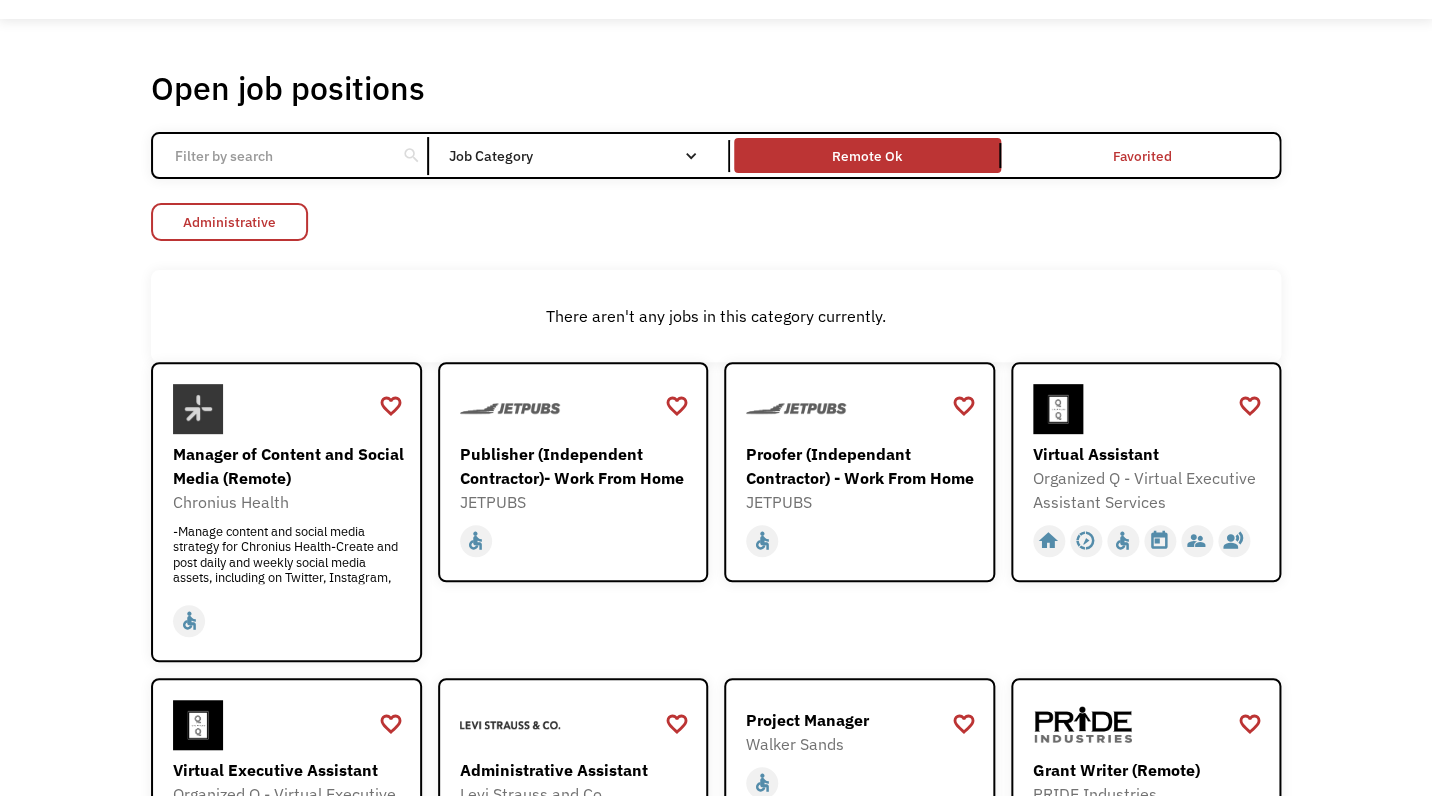 click on "Administrative" at bounding box center (229, 222) 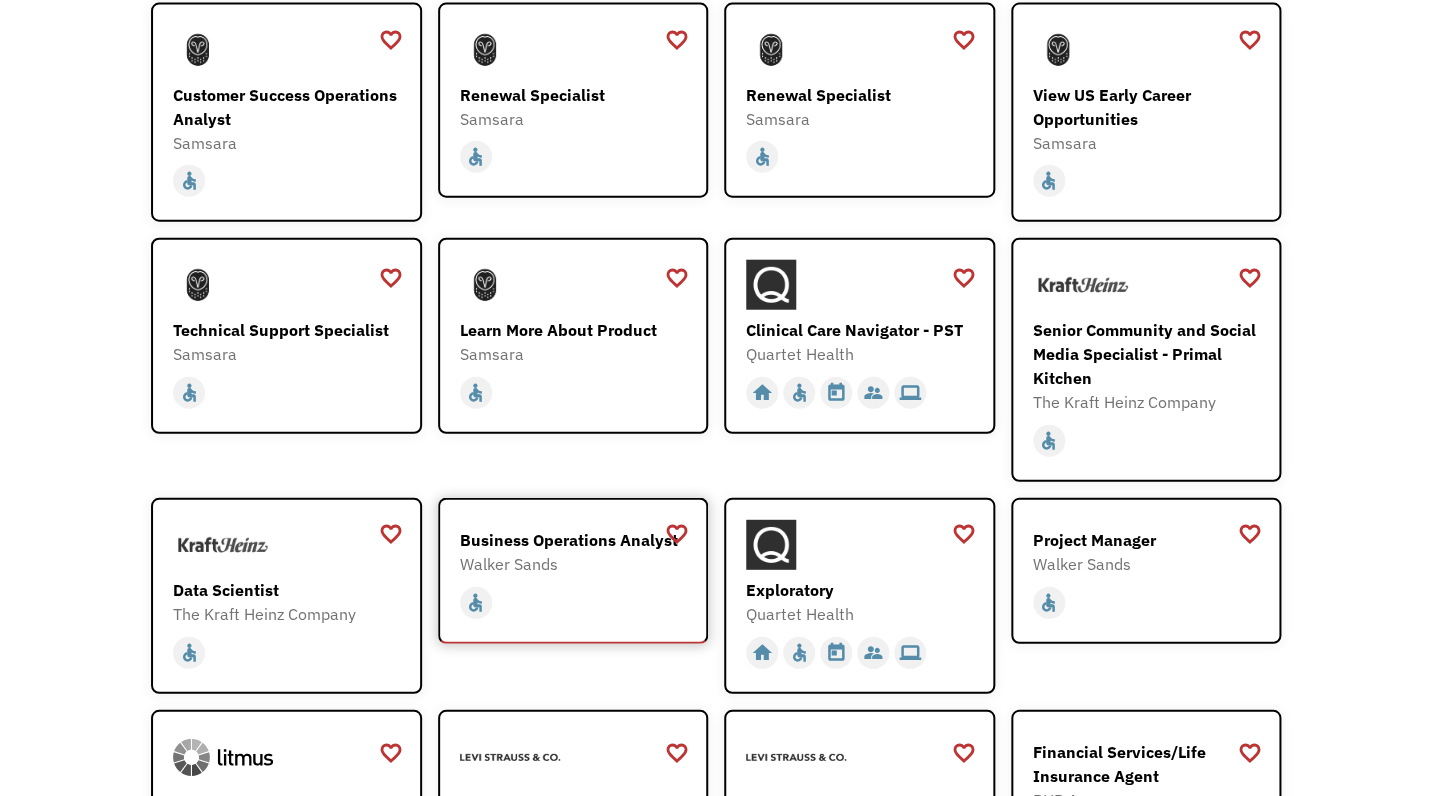 scroll, scrollTop: 1746, scrollLeft: 0, axis: vertical 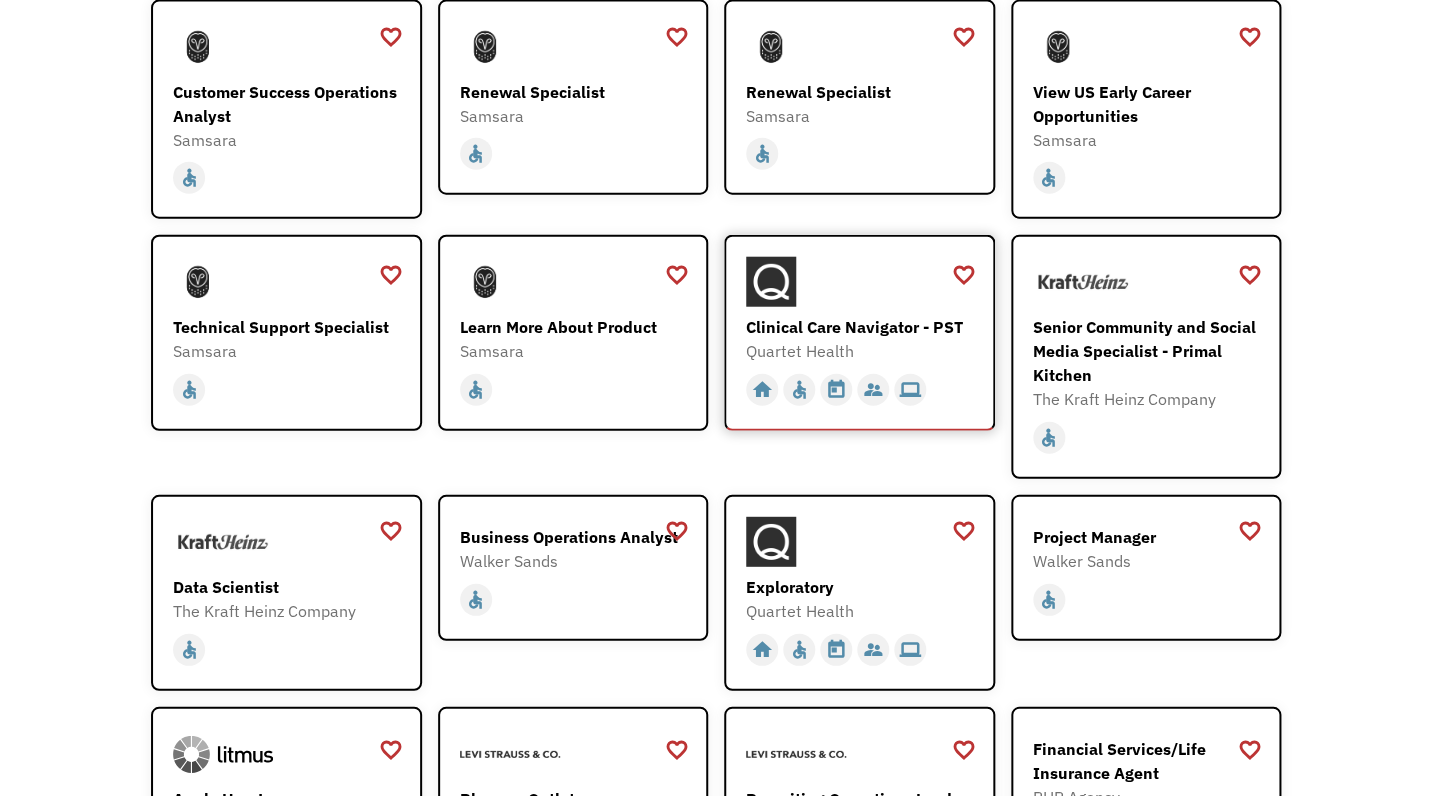 click on "Clinical Care Navigator - PST" at bounding box center (862, 327) 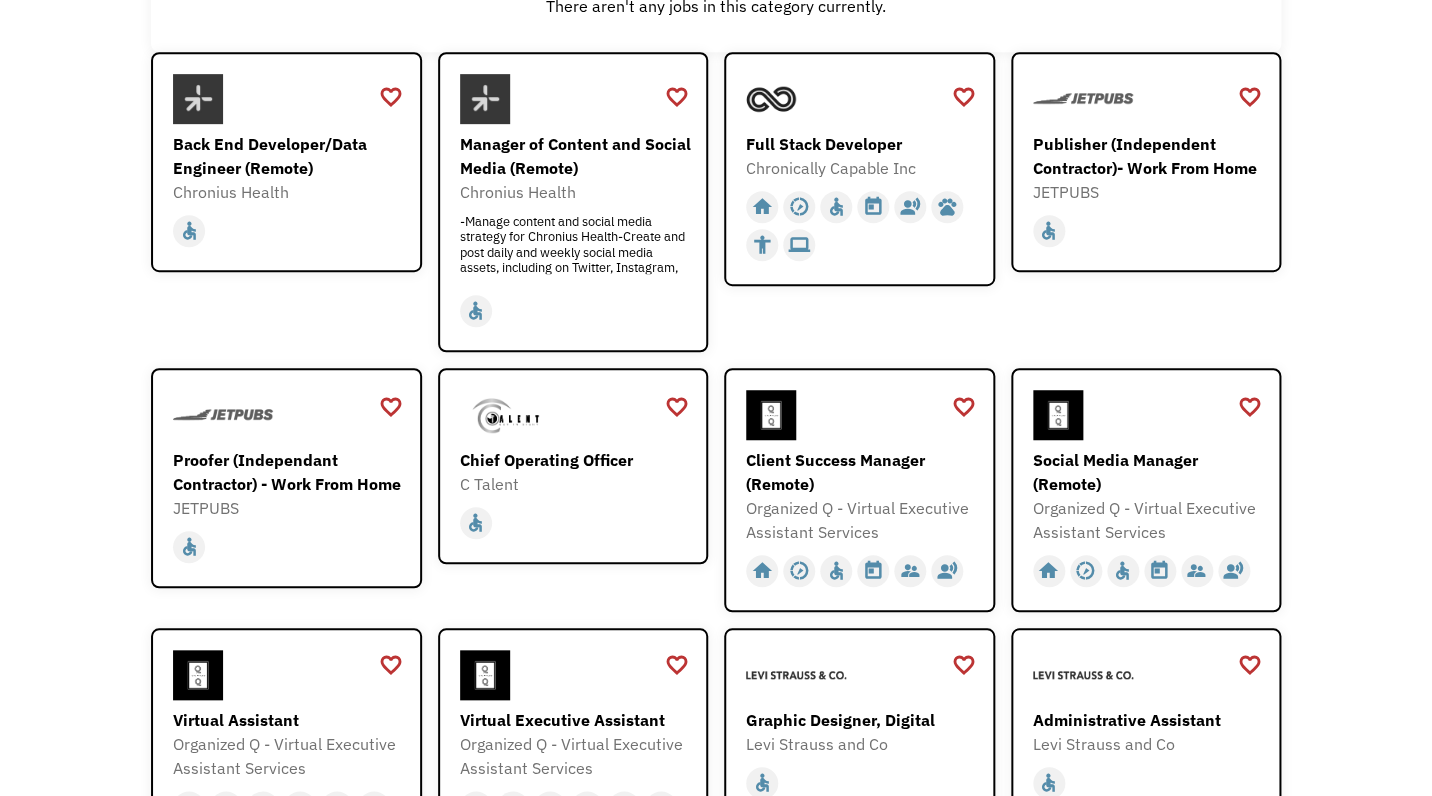 scroll, scrollTop: 0, scrollLeft: 0, axis: both 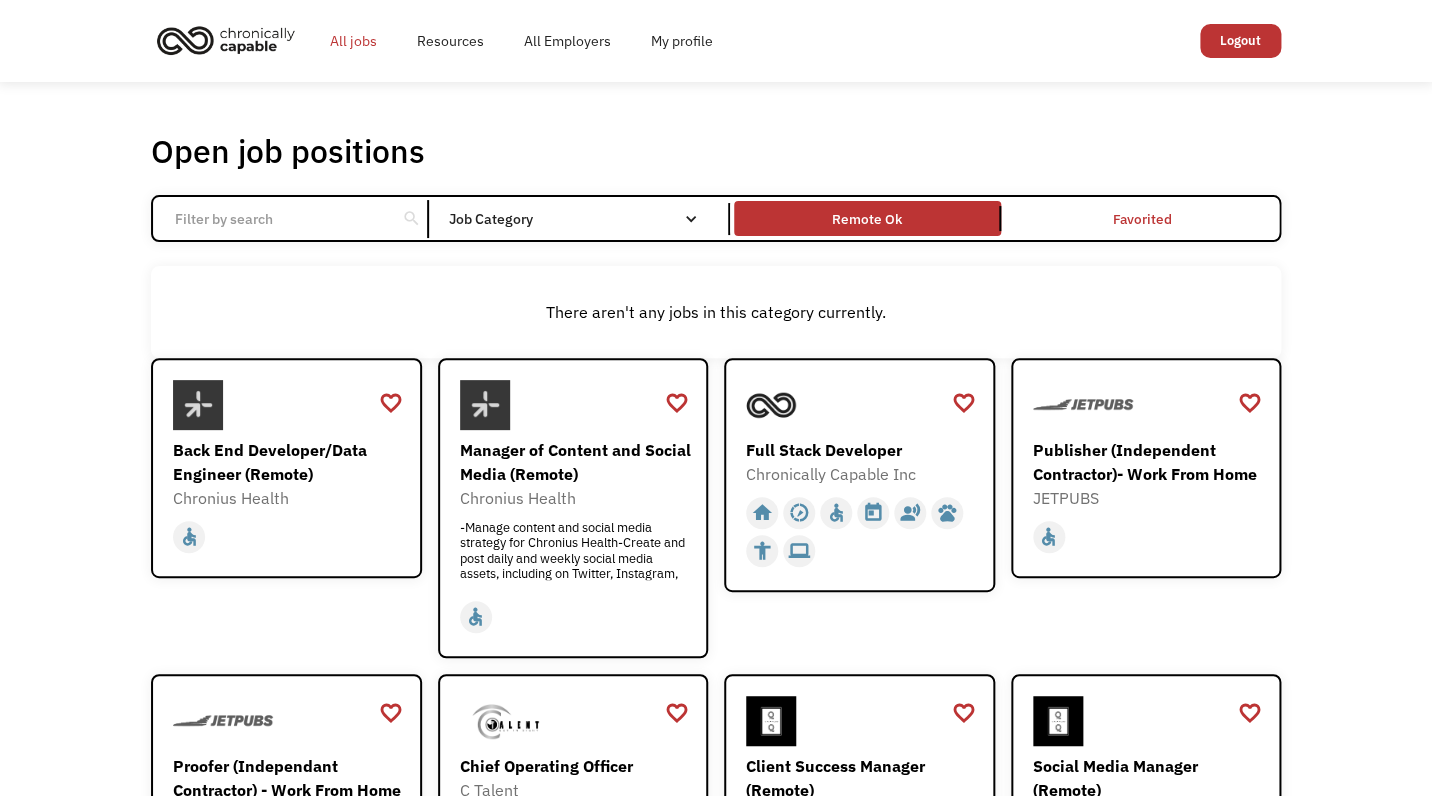 click on "All jobs" at bounding box center (353, 41) 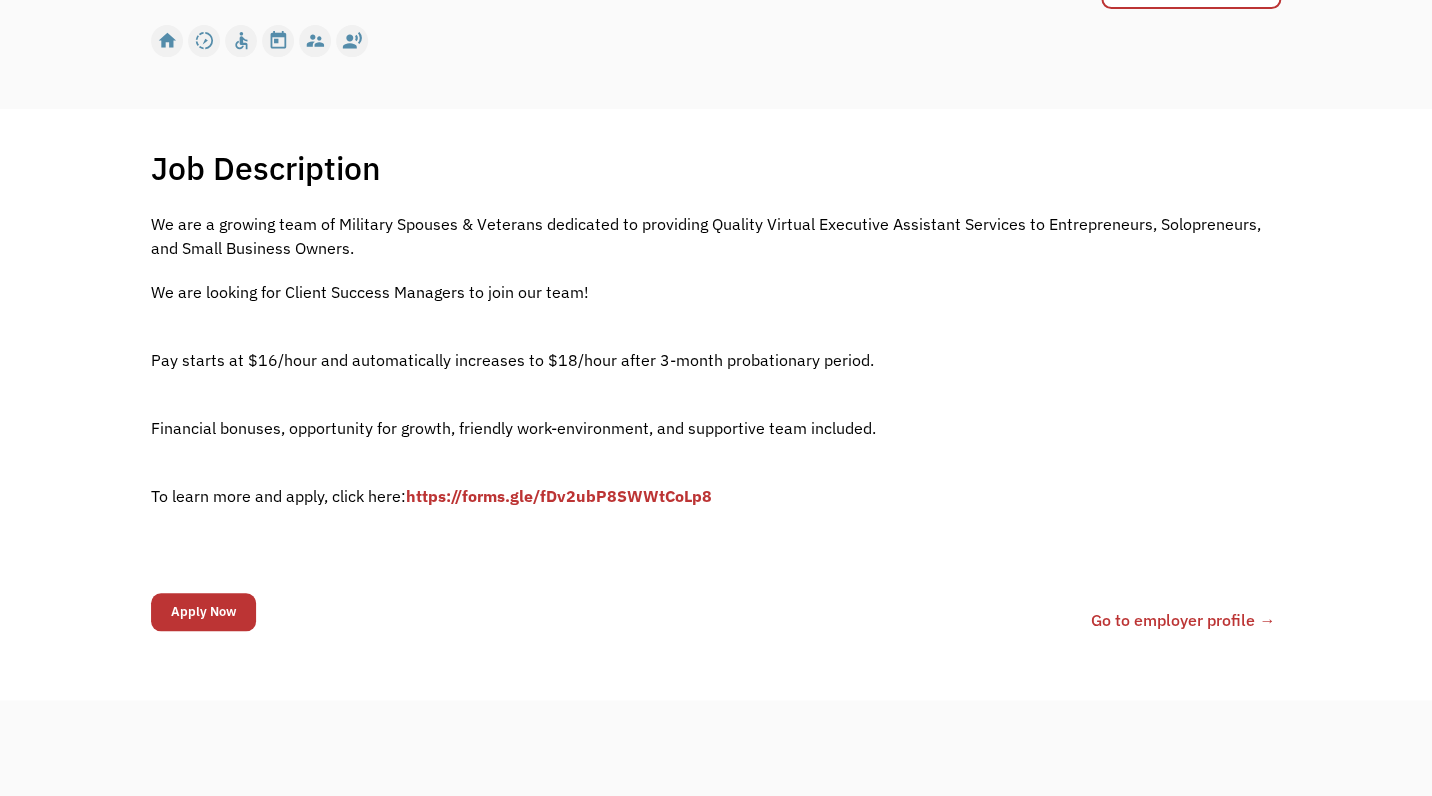 scroll, scrollTop: 301, scrollLeft: 0, axis: vertical 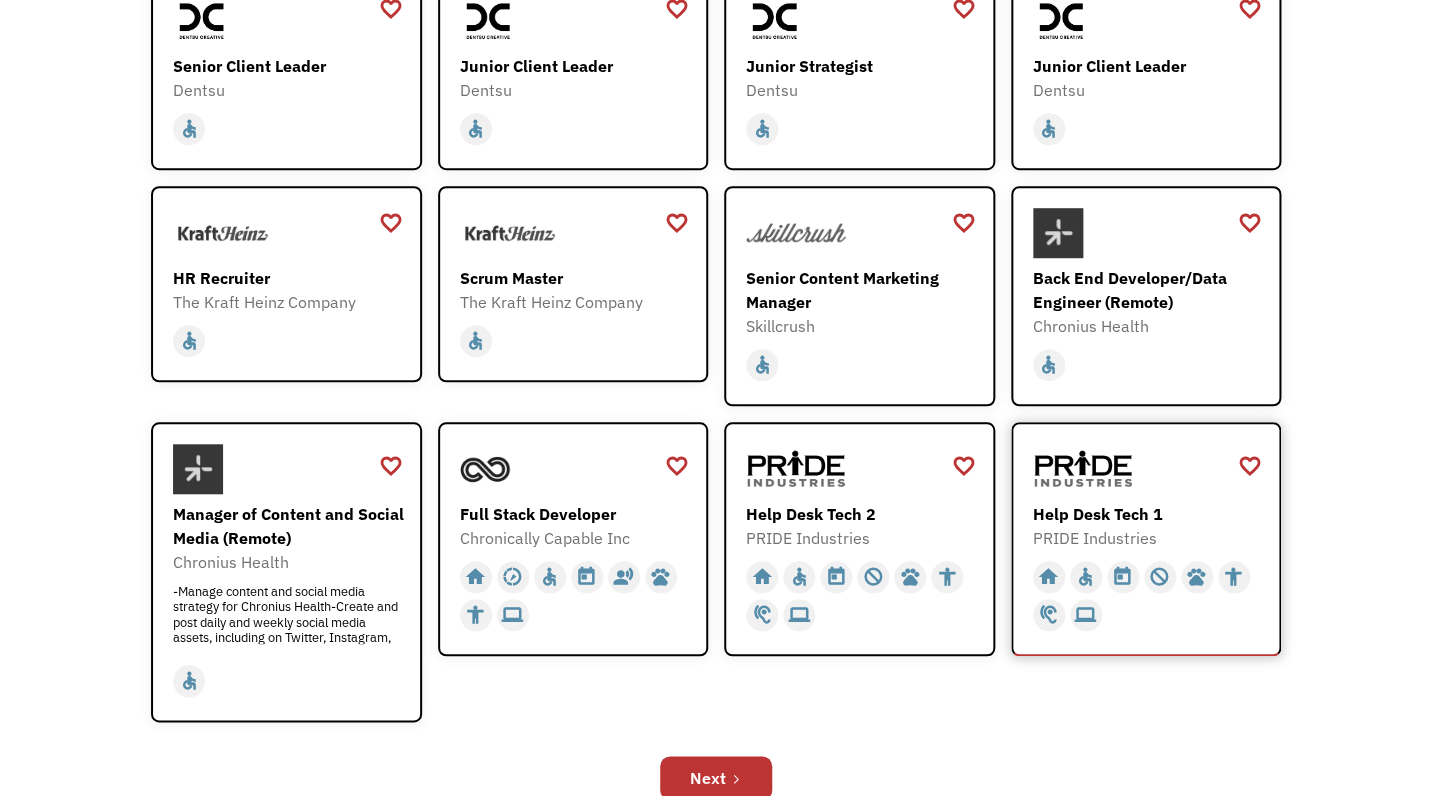 click on "Help Desk Tech 1" at bounding box center [1149, 514] 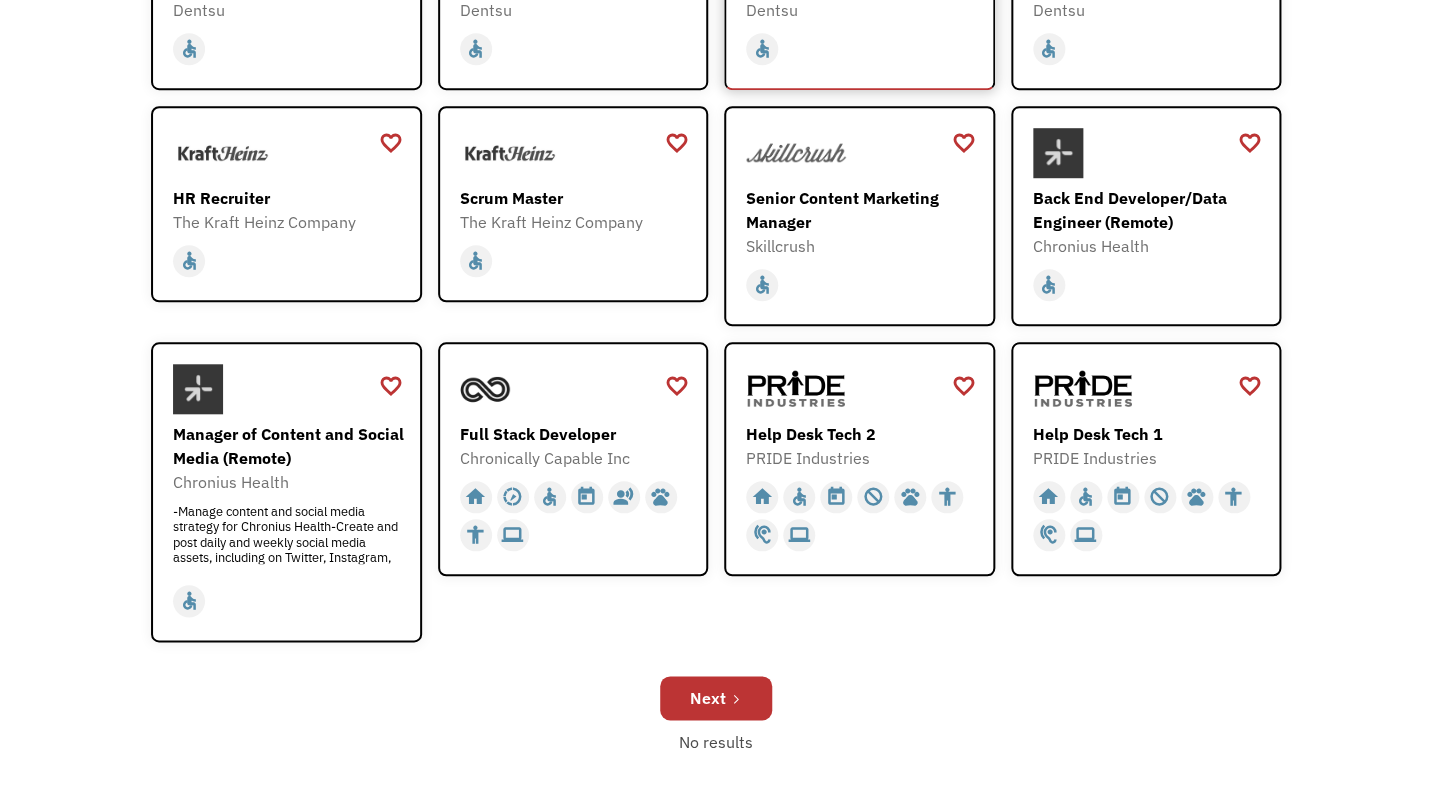 scroll, scrollTop: 509, scrollLeft: 0, axis: vertical 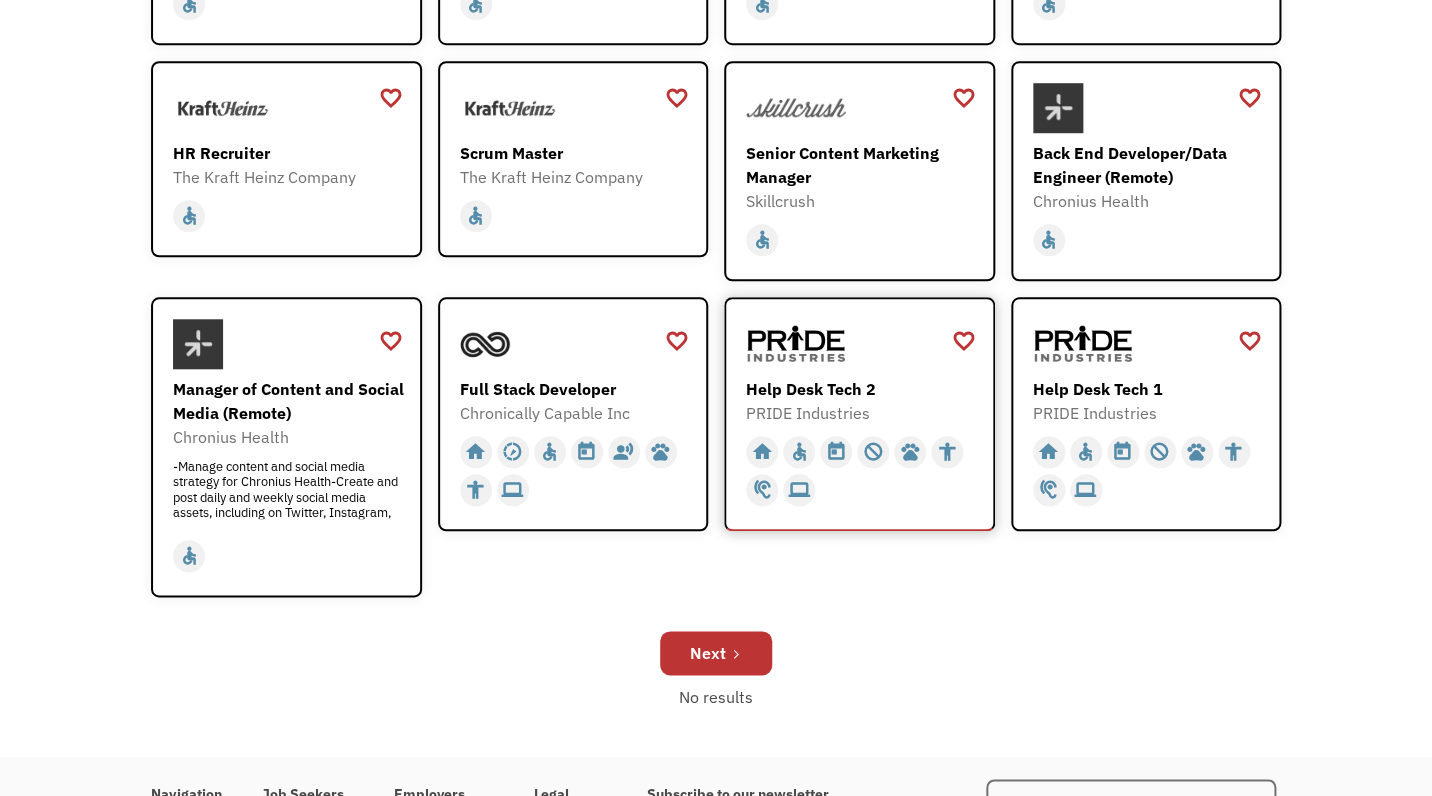 click on "Help Desk Tech 2" at bounding box center (862, 389) 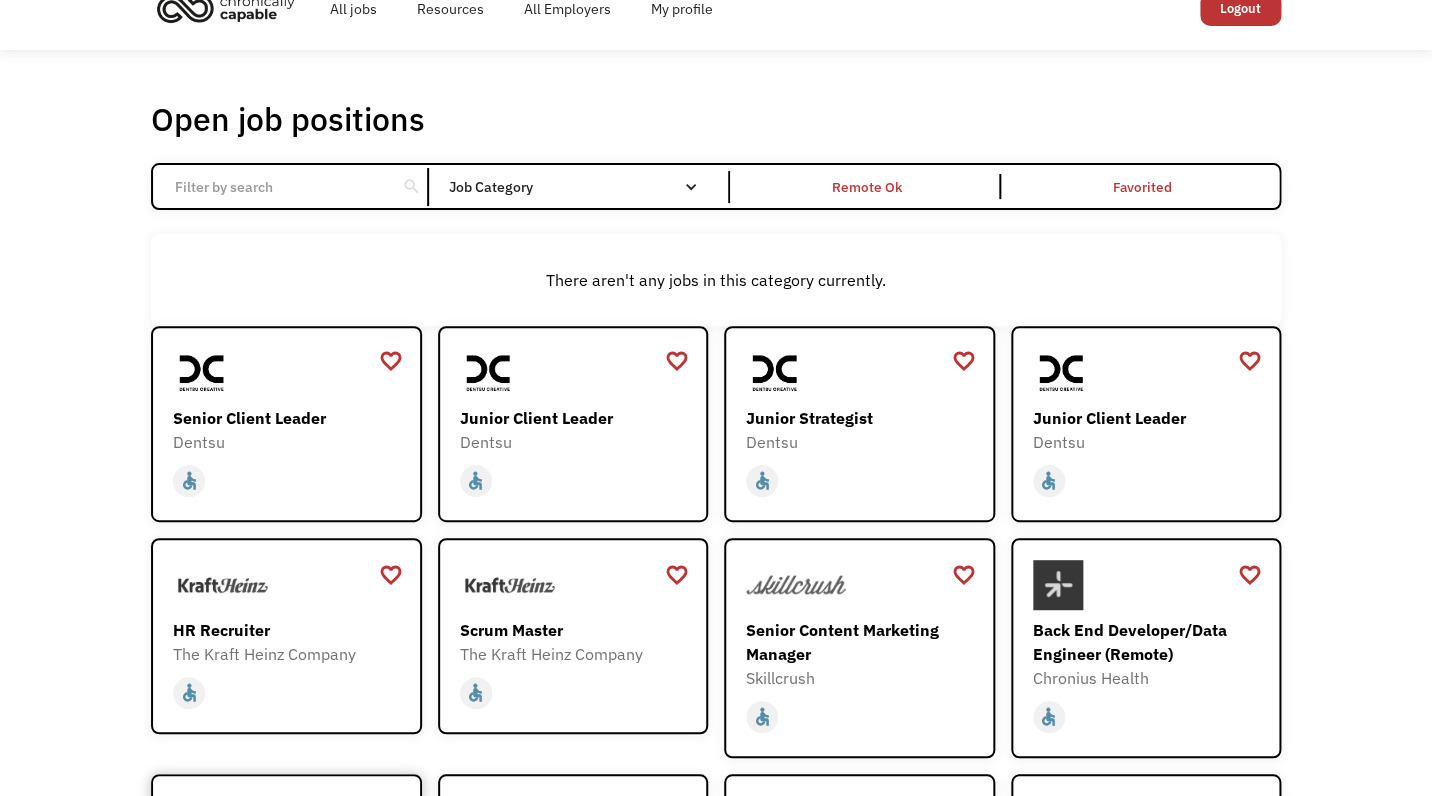scroll, scrollTop: 24, scrollLeft: 0, axis: vertical 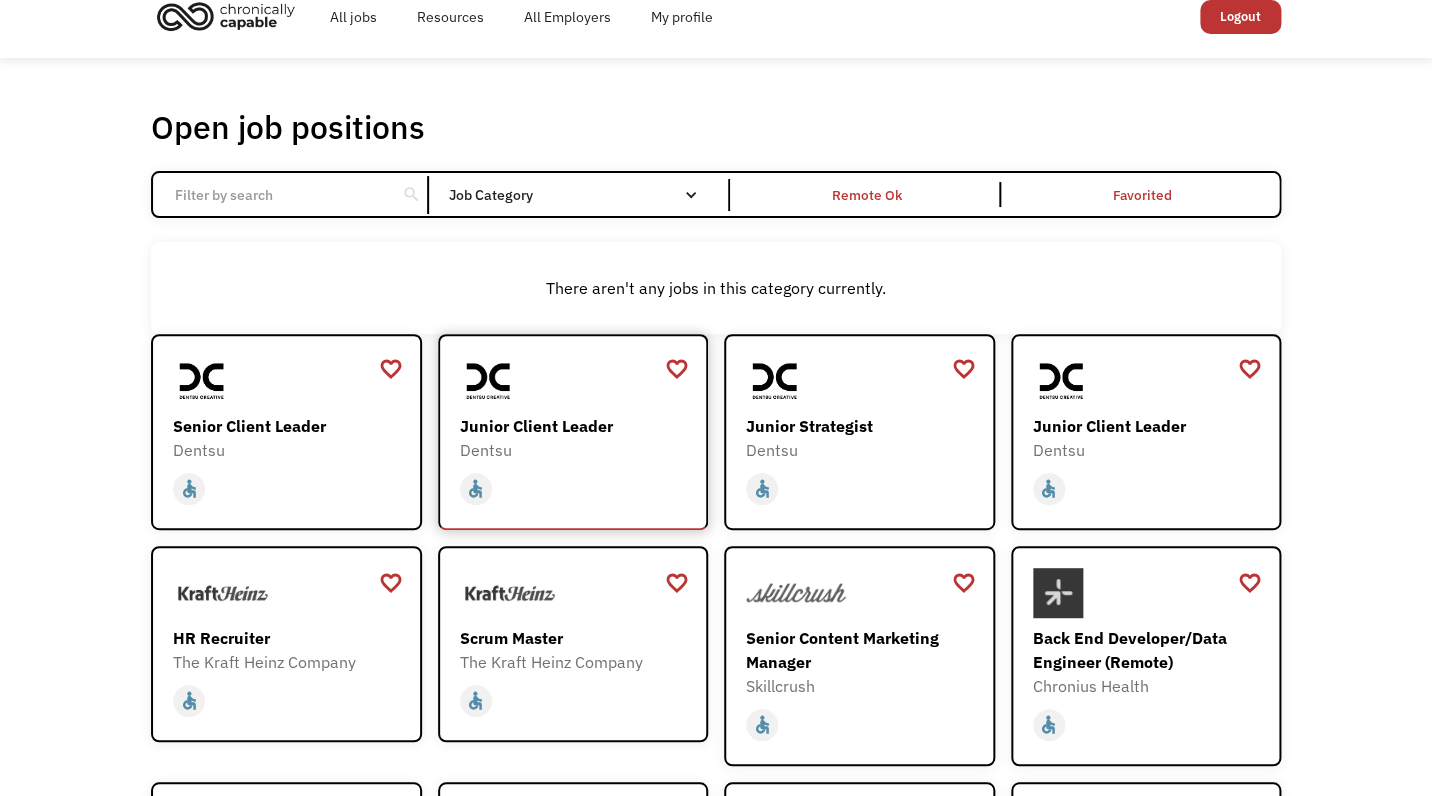 click on "Junior Client Leader" at bounding box center [576, 426] 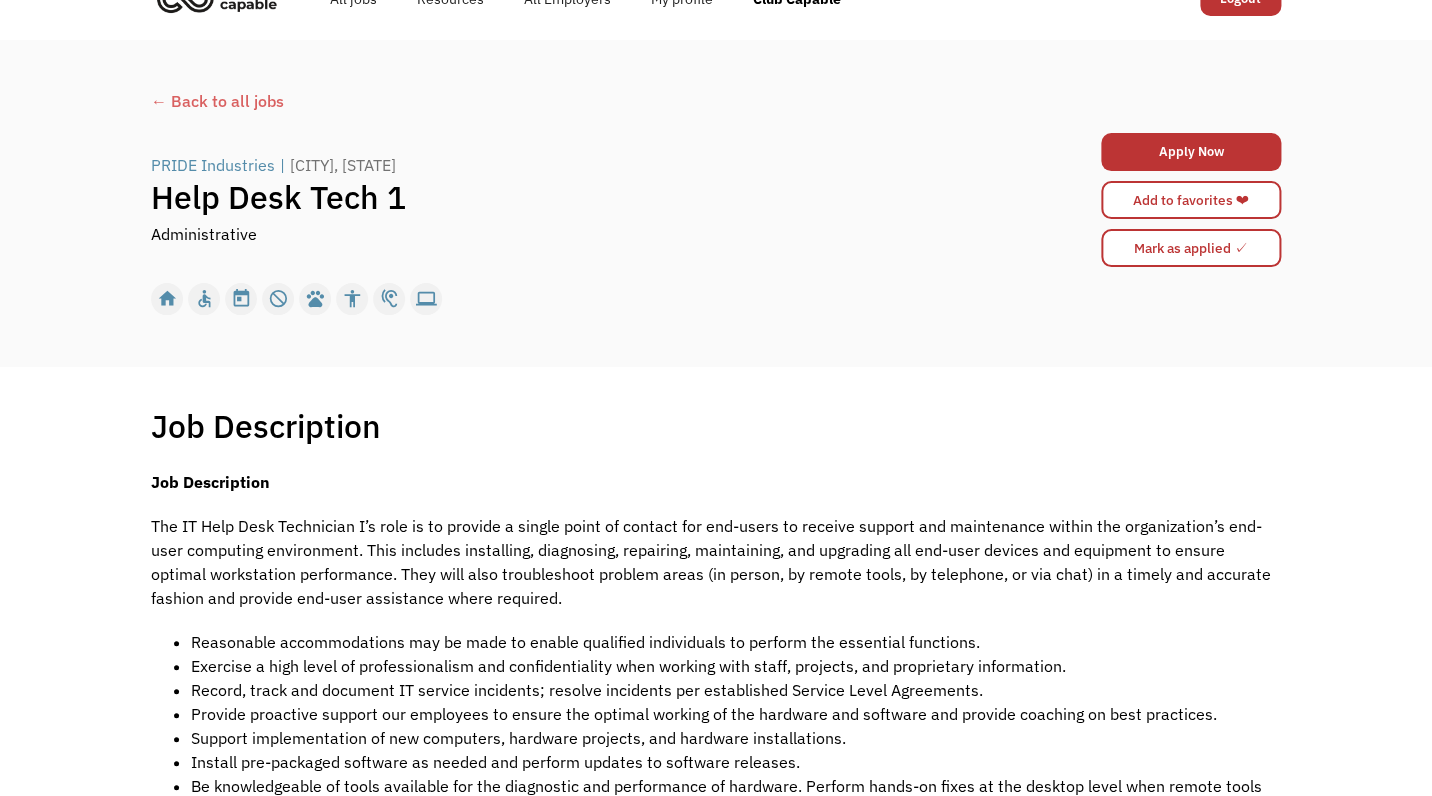 scroll, scrollTop: 0, scrollLeft: 0, axis: both 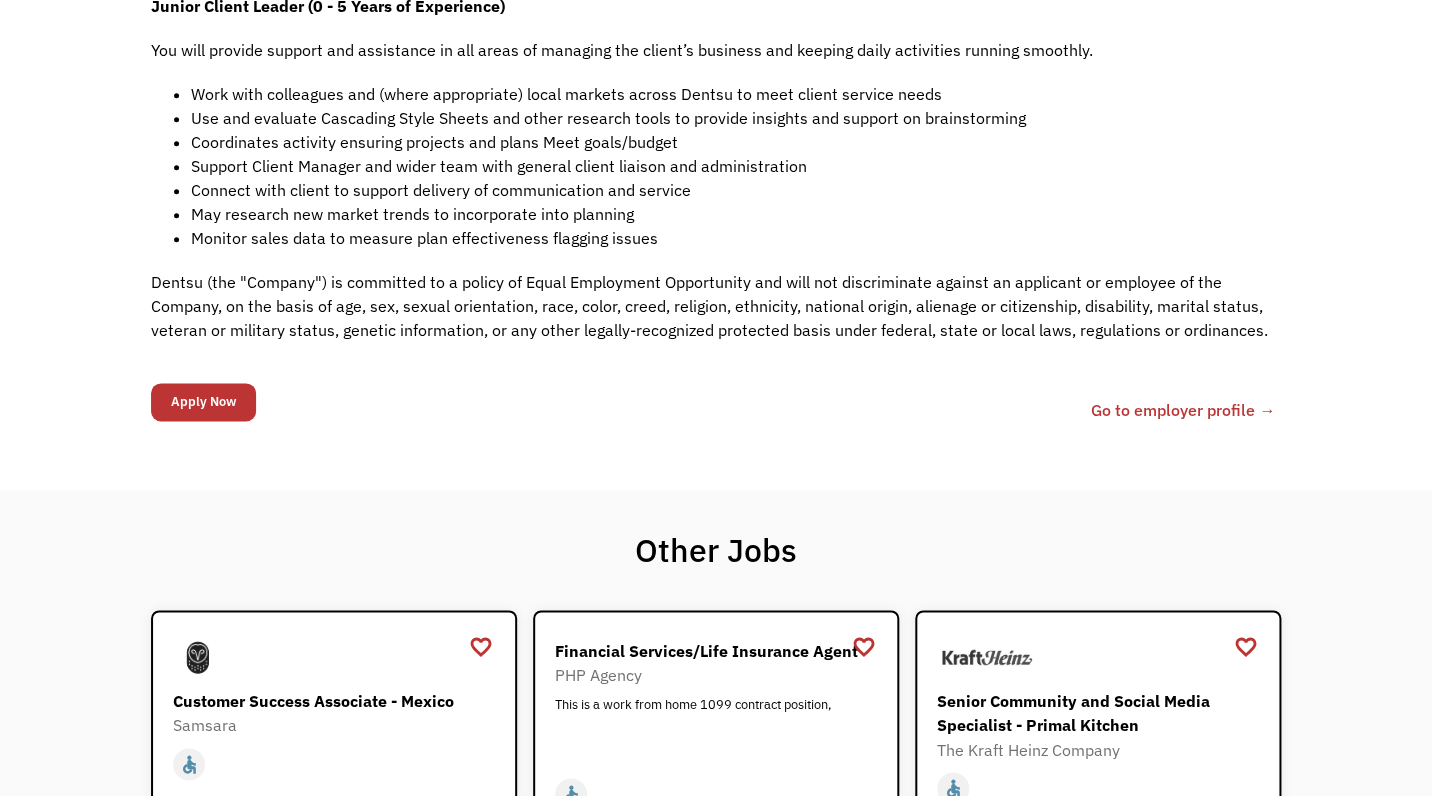 click on "Go to employer profile →" at bounding box center [1183, 410] 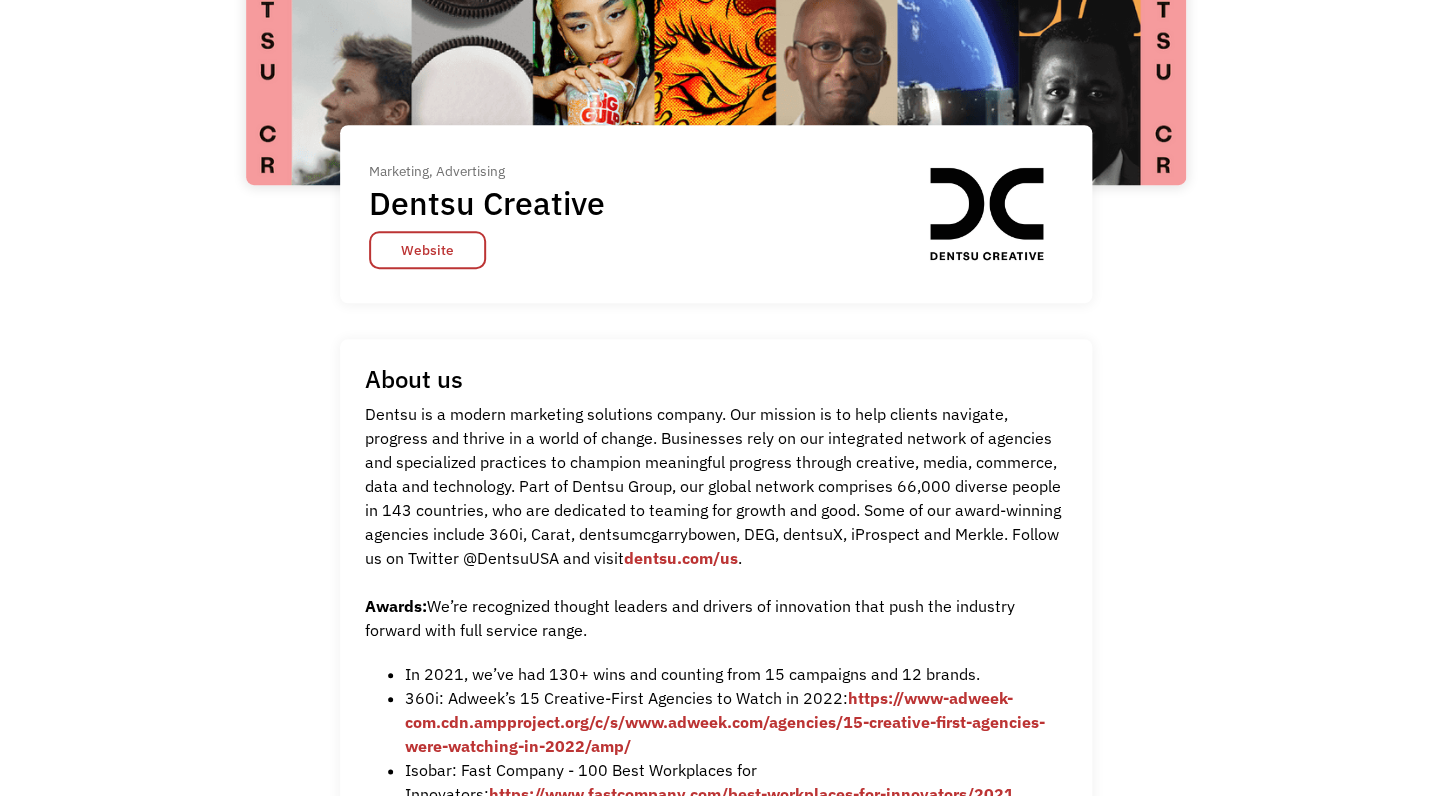 scroll, scrollTop: 0, scrollLeft: 0, axis: both 